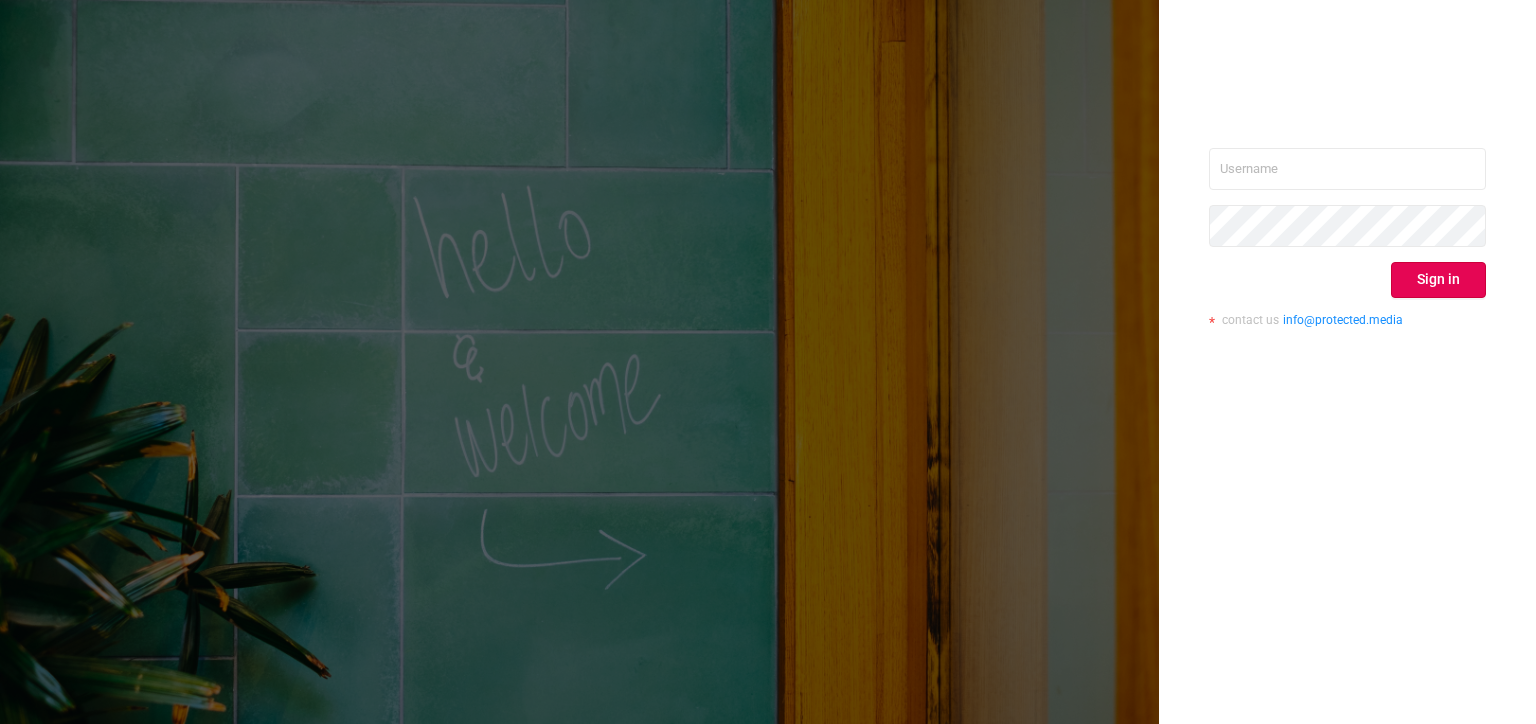 scroll, scrollTop: 0, scrollLeft: 0, axis: both 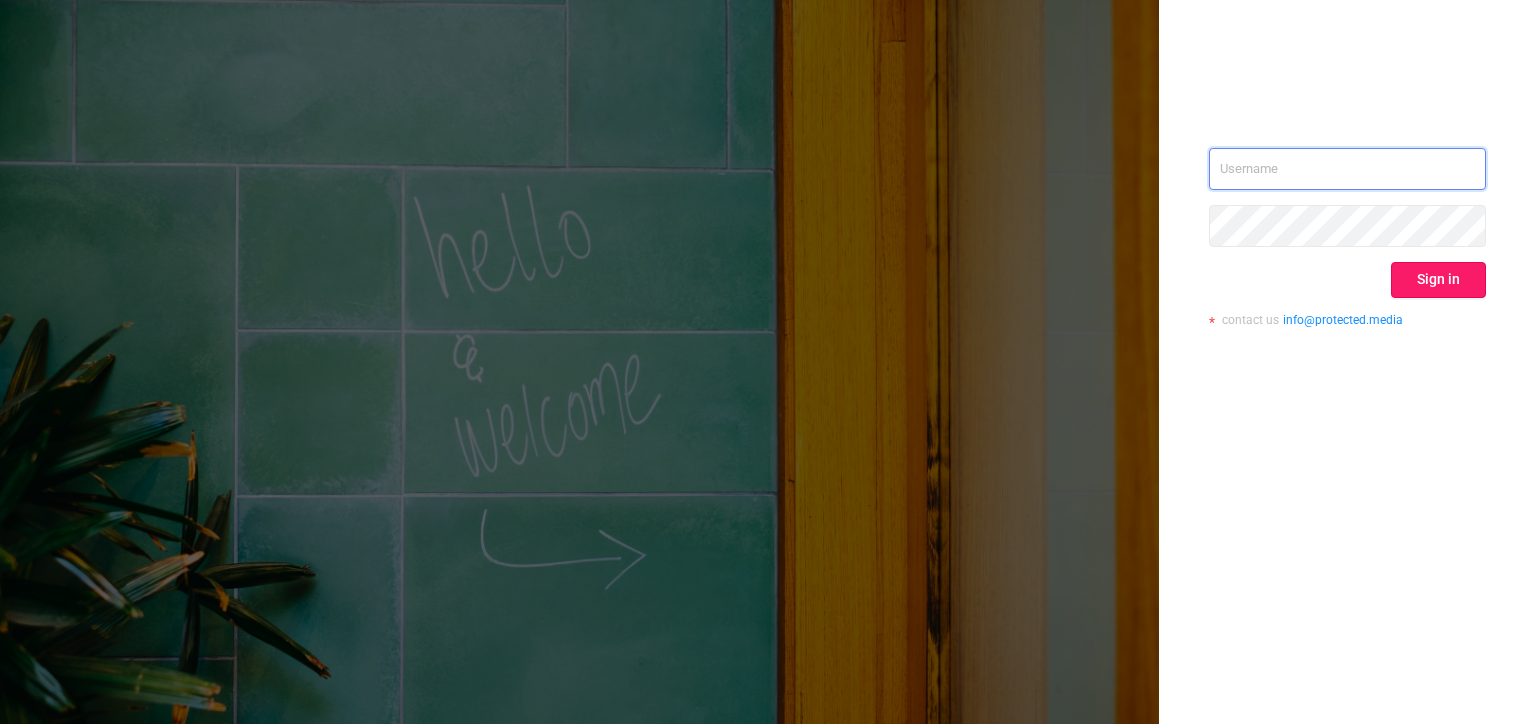 type on "[EMAIL]" 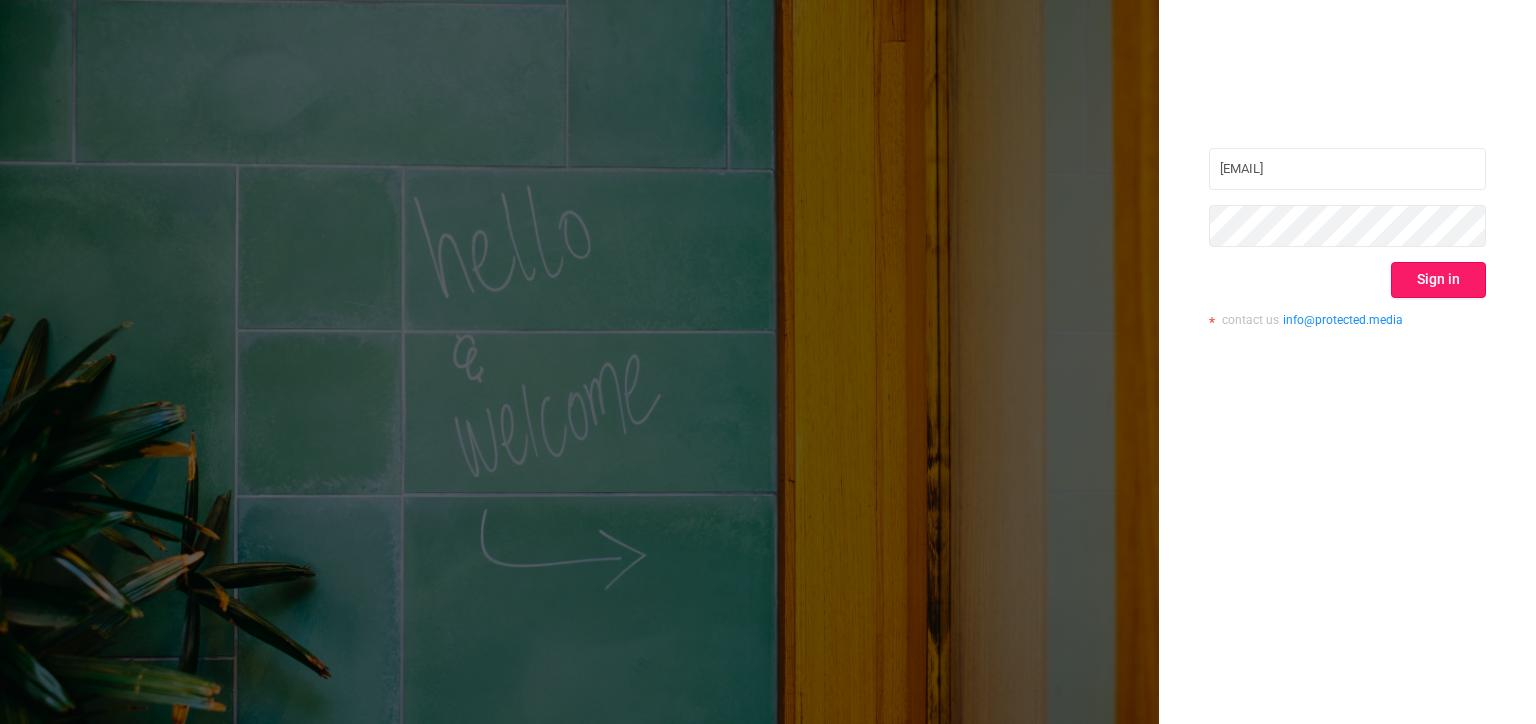 click on "Sign in" at bounding box center [1438, 280] 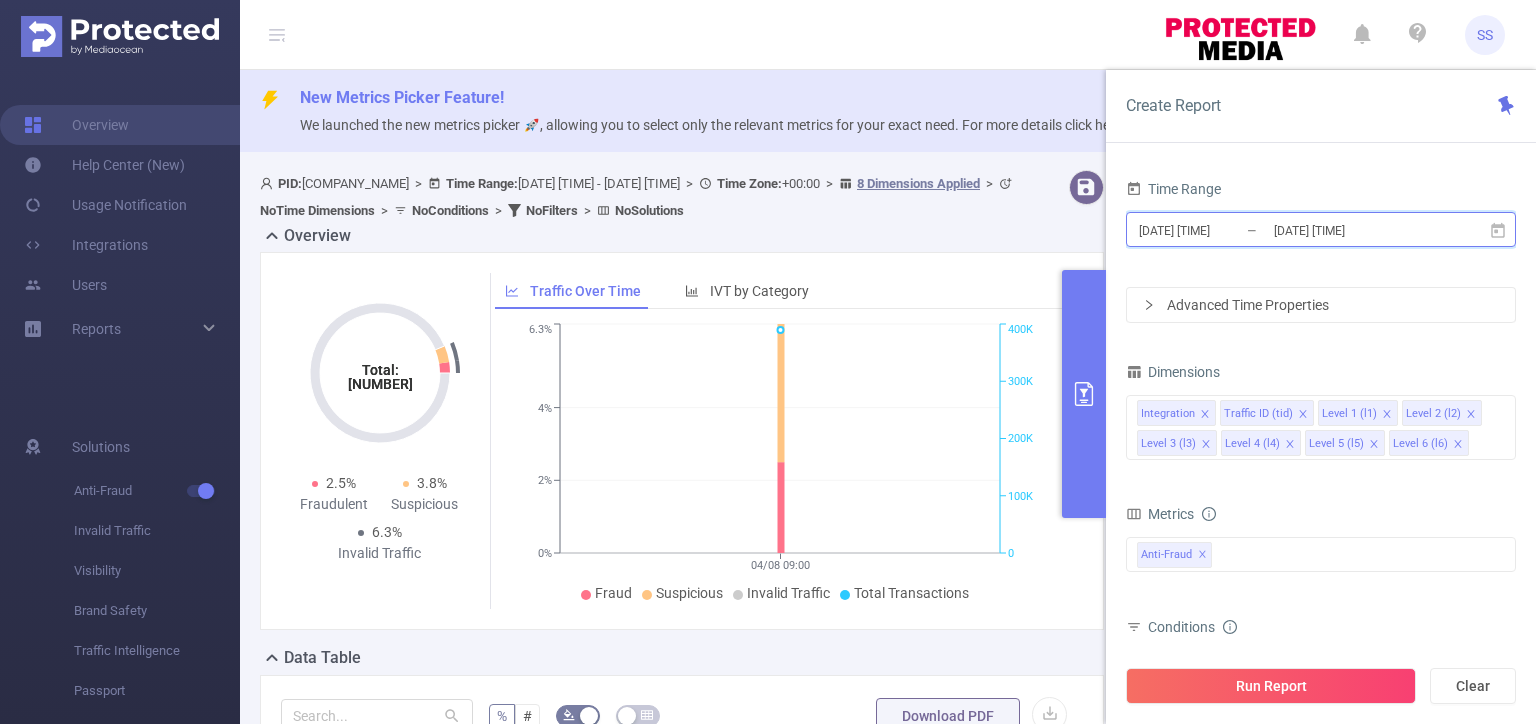 click on "[DATE] [TIME]   _   [DATE] [TIME]" at bounding box center (1321, 229) 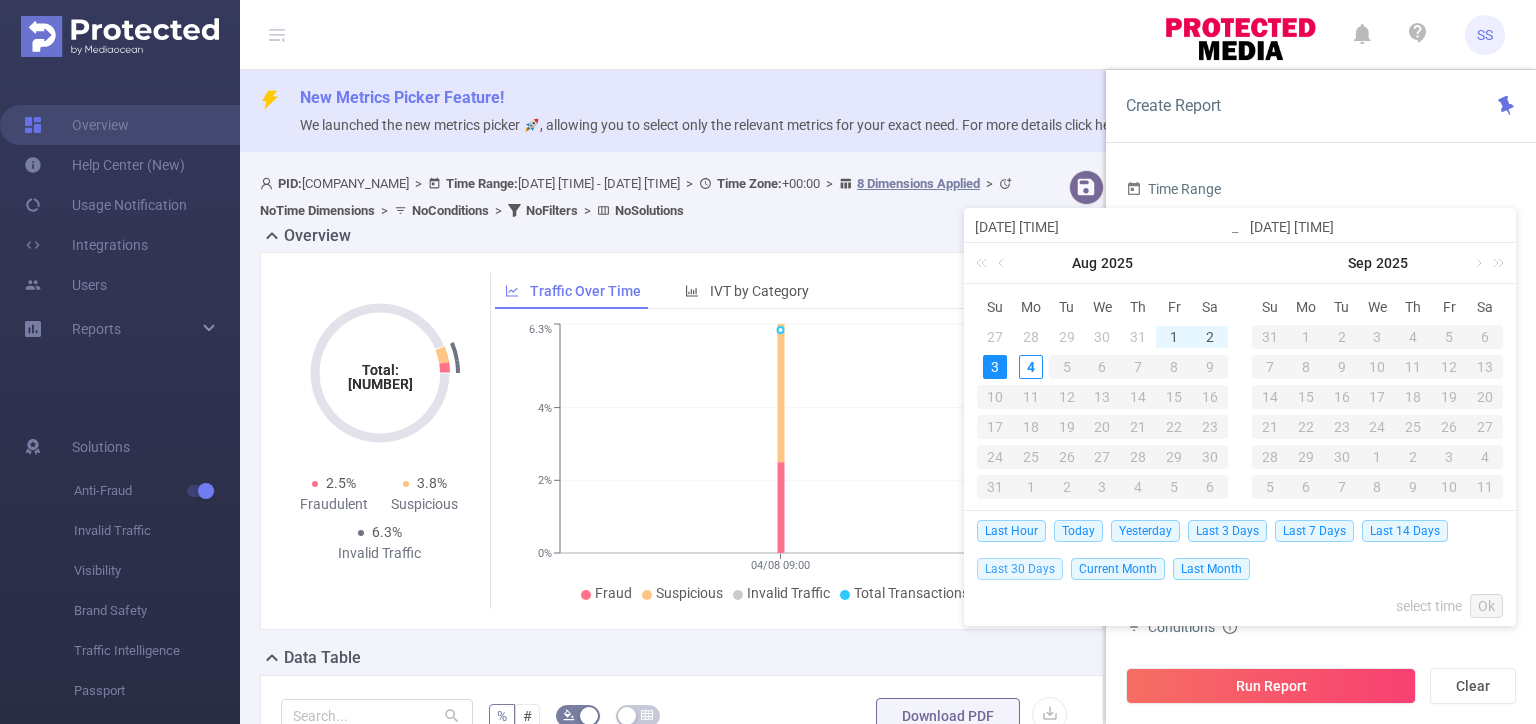 click on "Last 30 Days" at bounding box center (1020, 569) 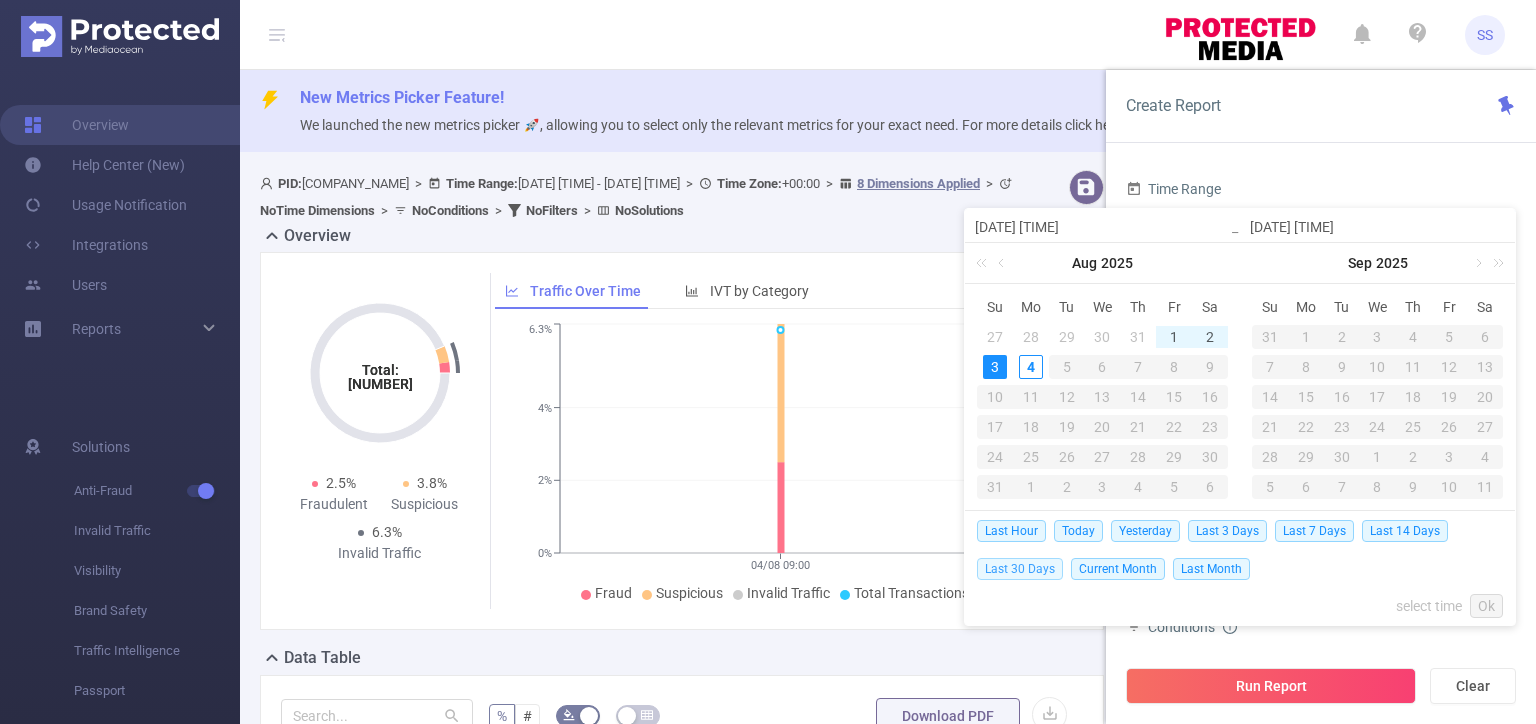 type on "[DATE] [TIME]" 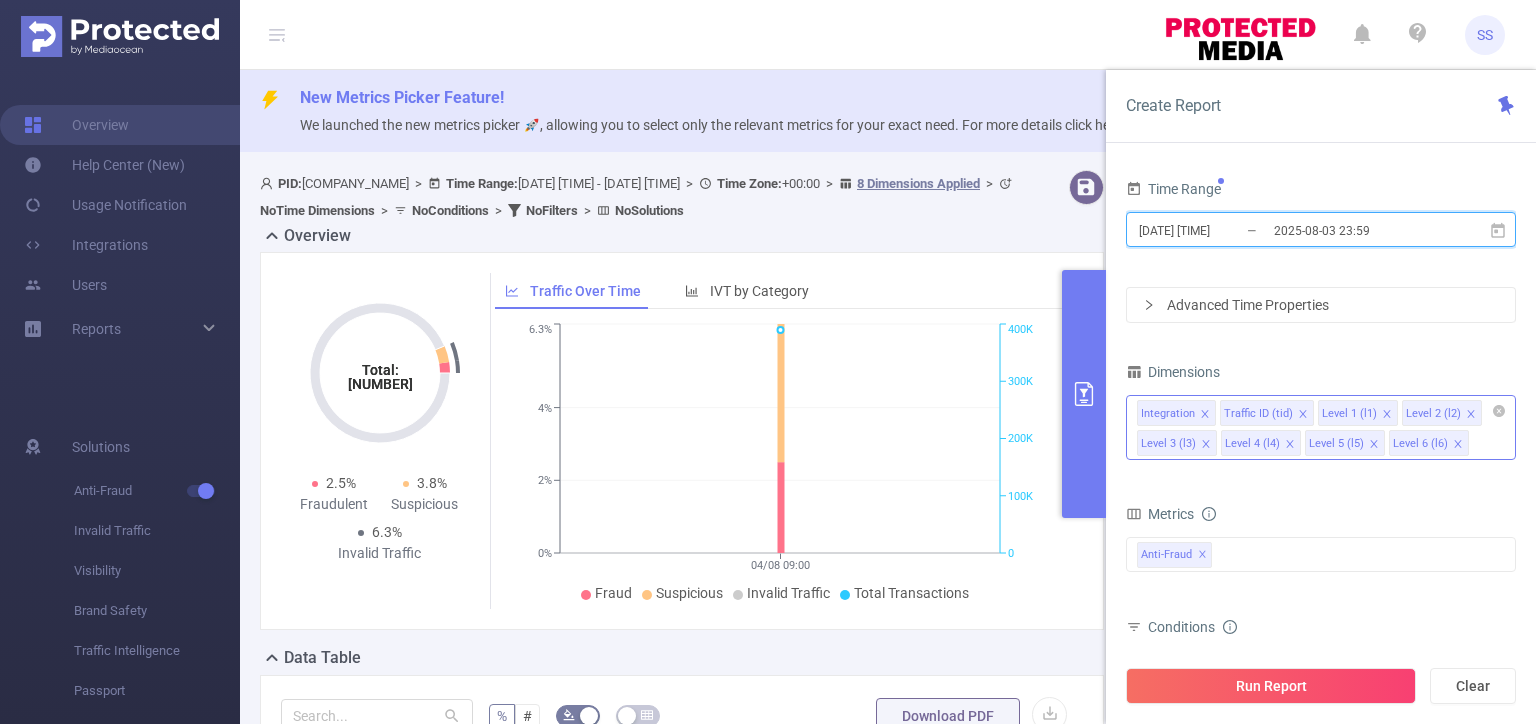 click 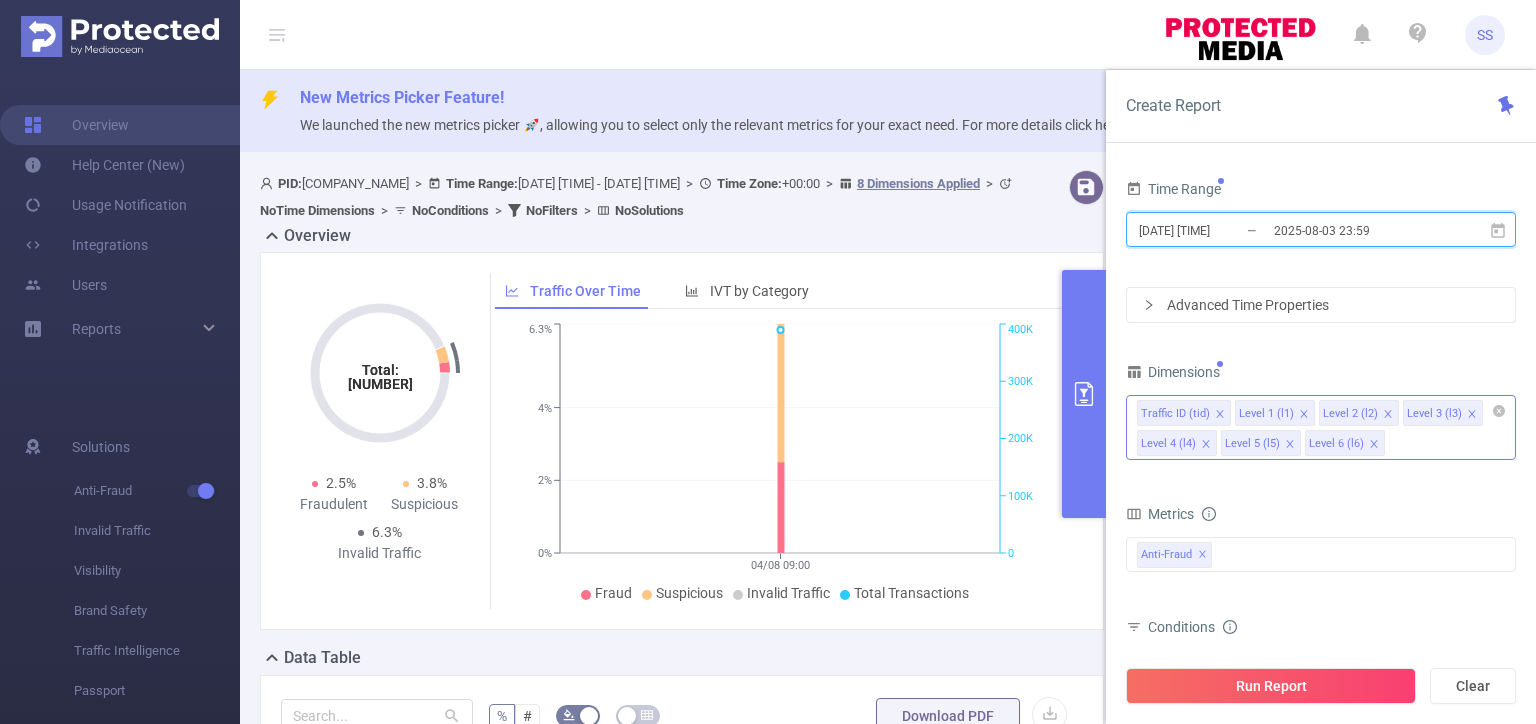 click on "Level 1 (l1)" at bounding box center [1275, 413] 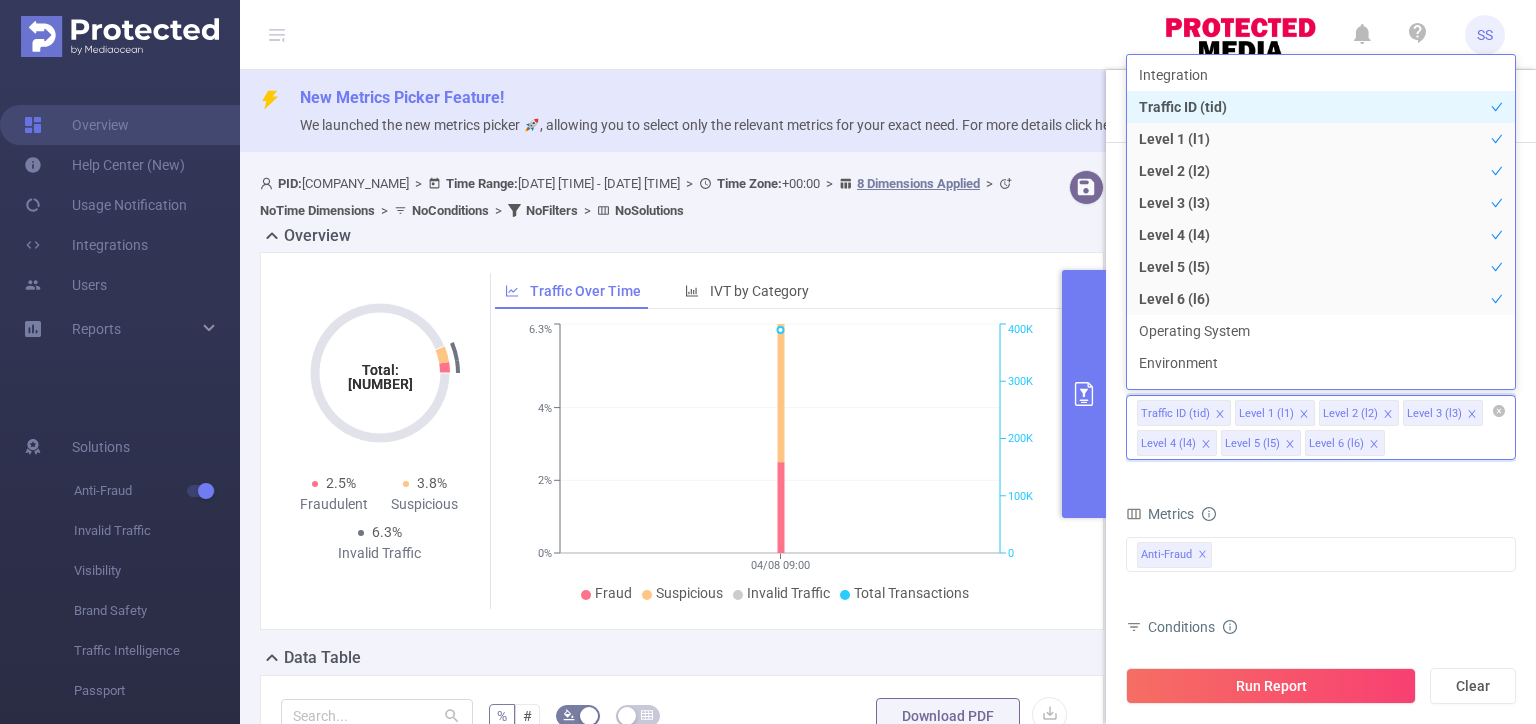 click 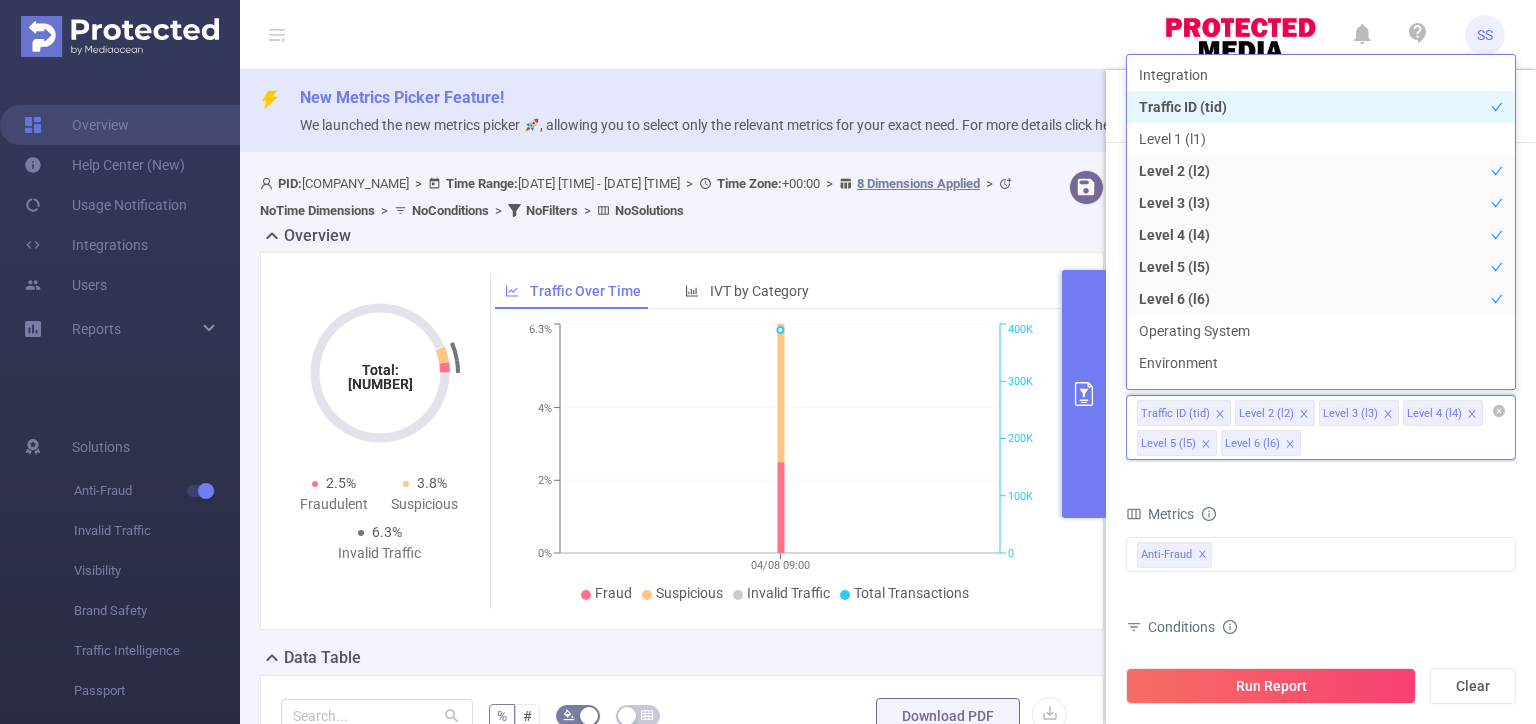click 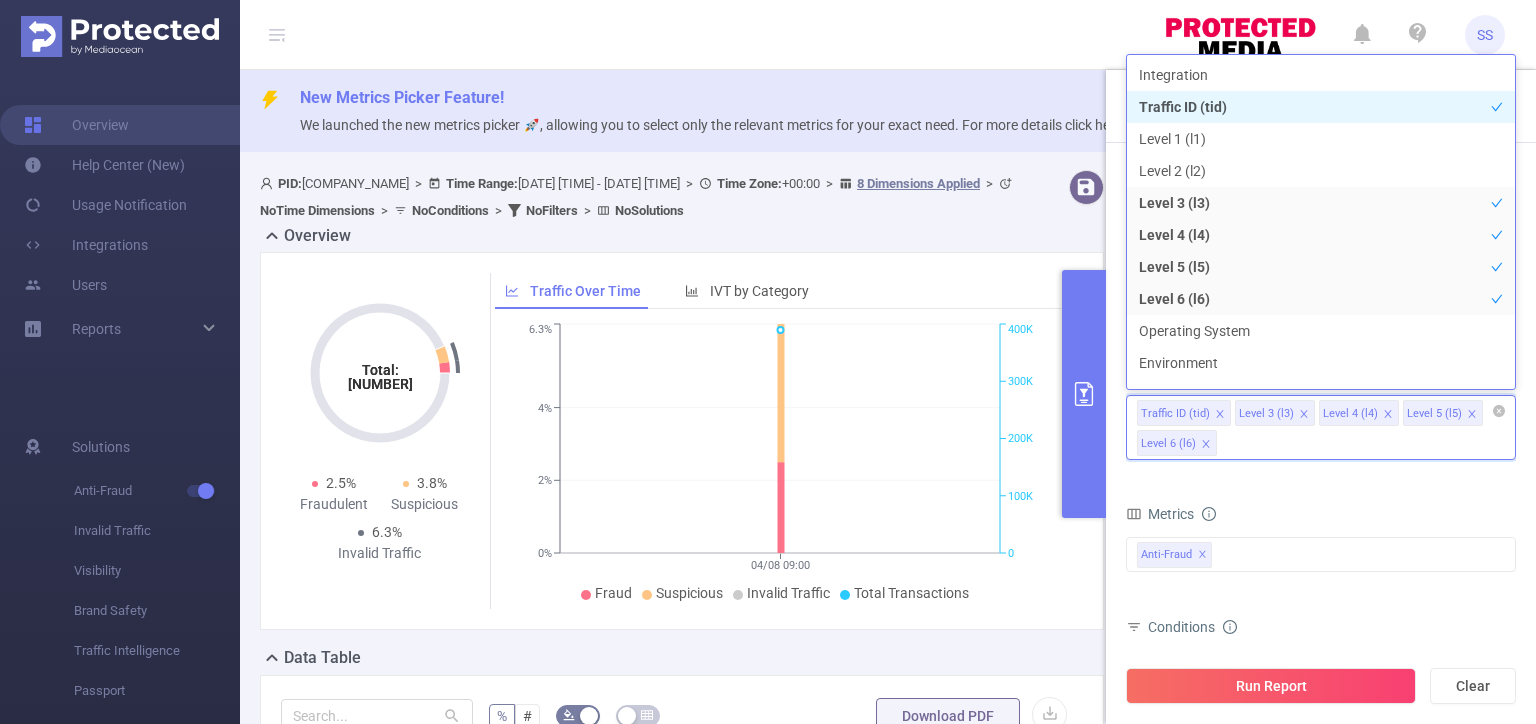 click 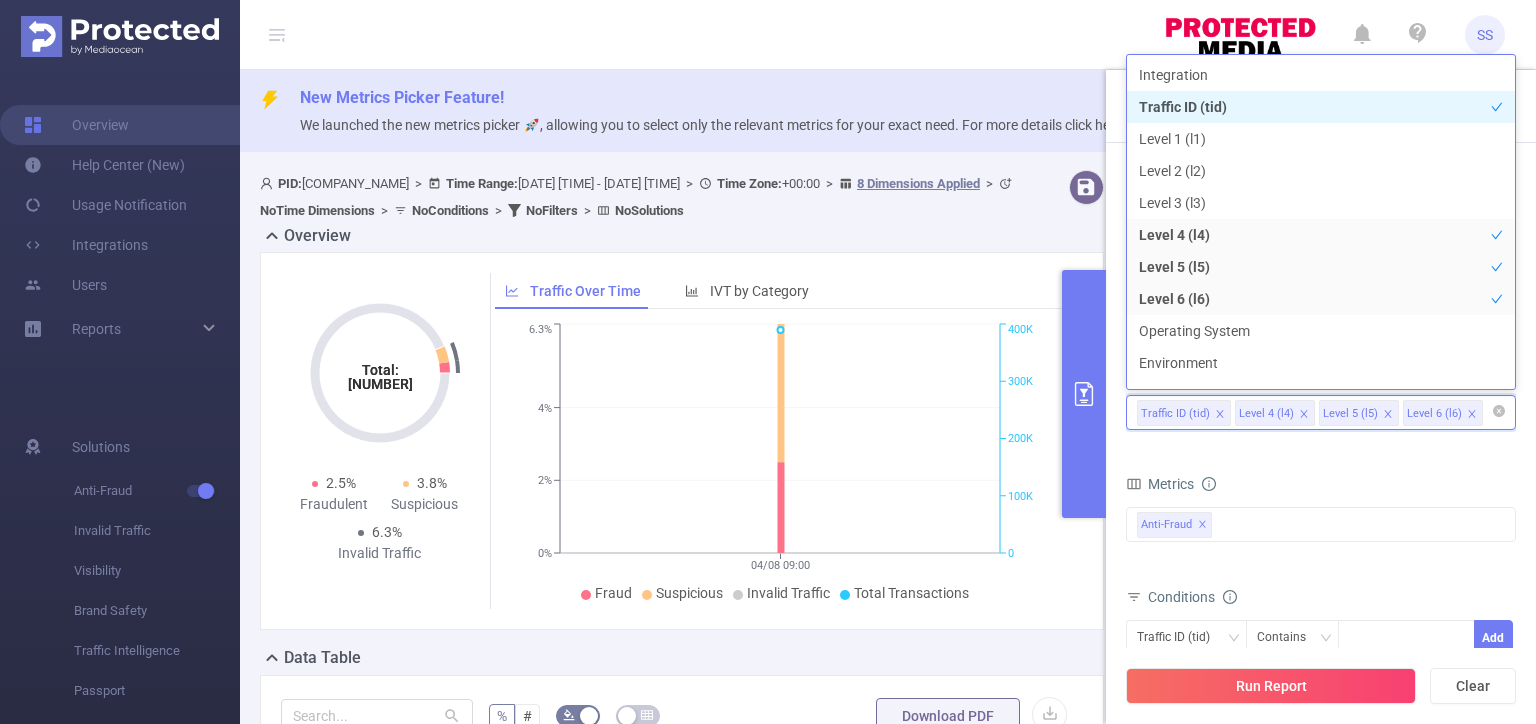 click 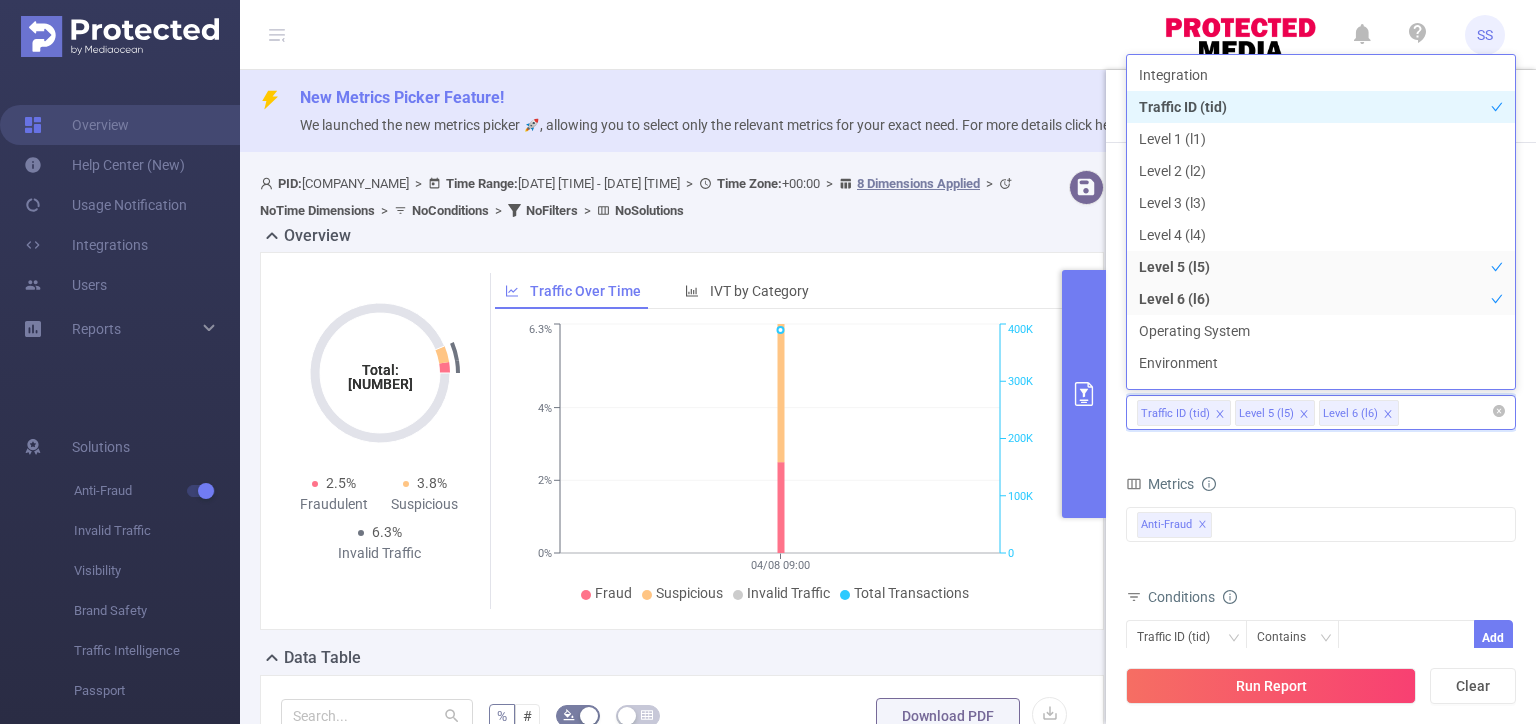 click 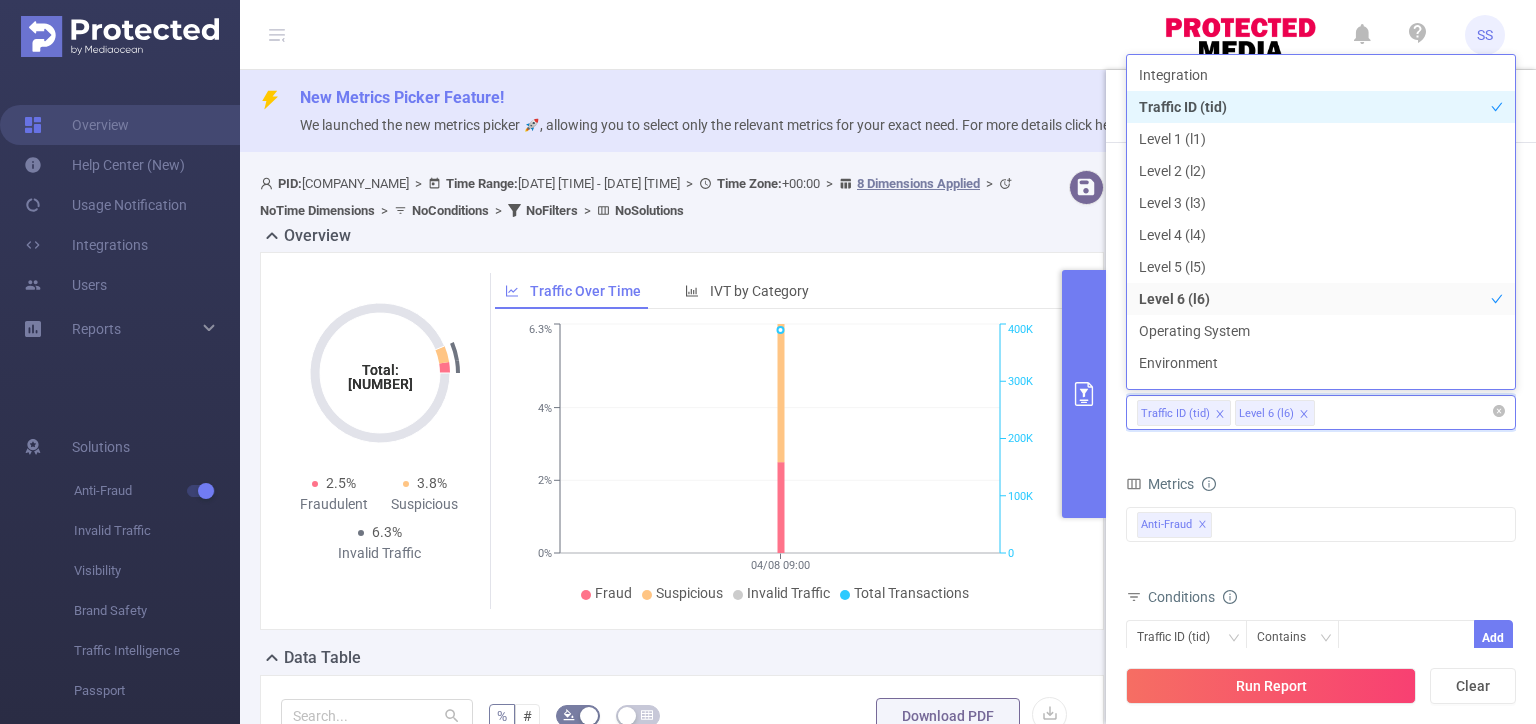 click on "Metrics" at bounding box center [1321, 486] 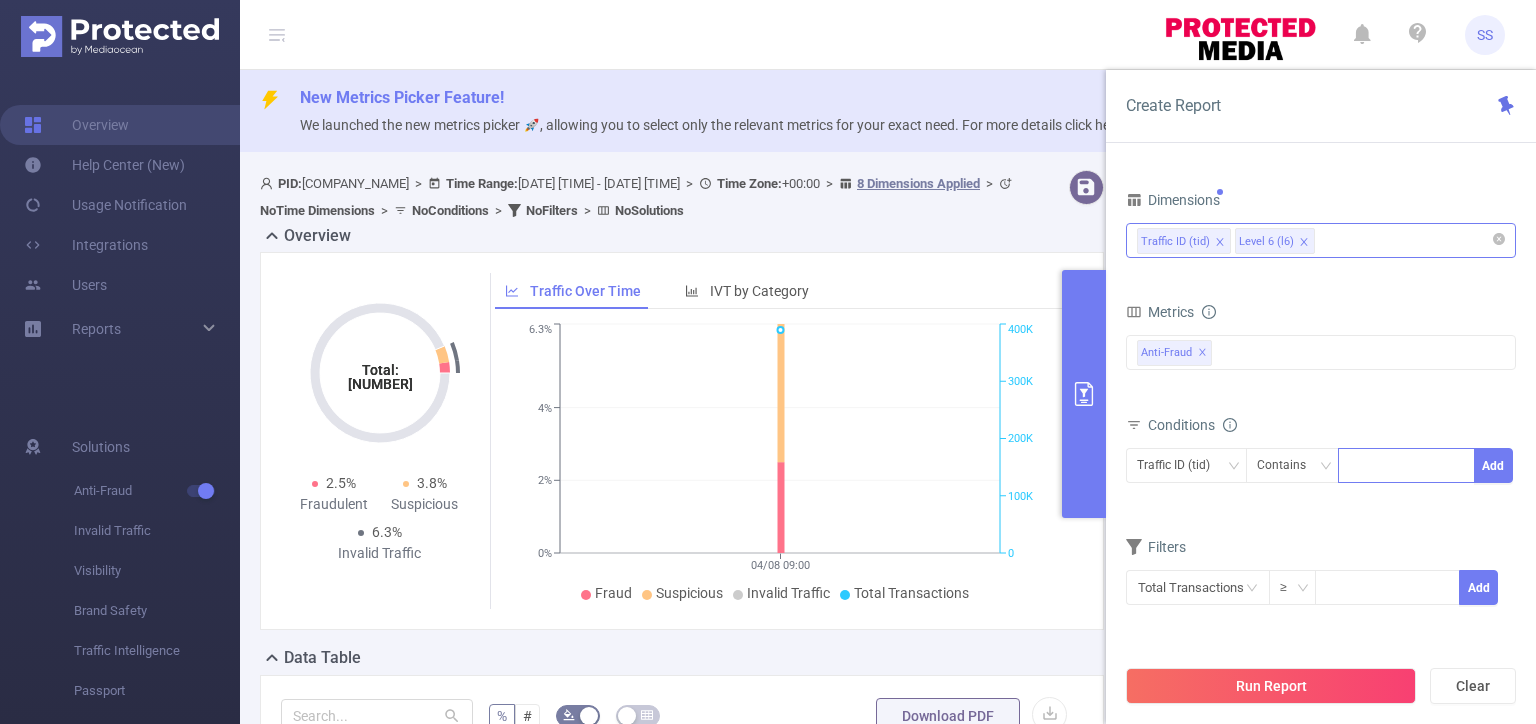 click at bounding box center [1406, 465] 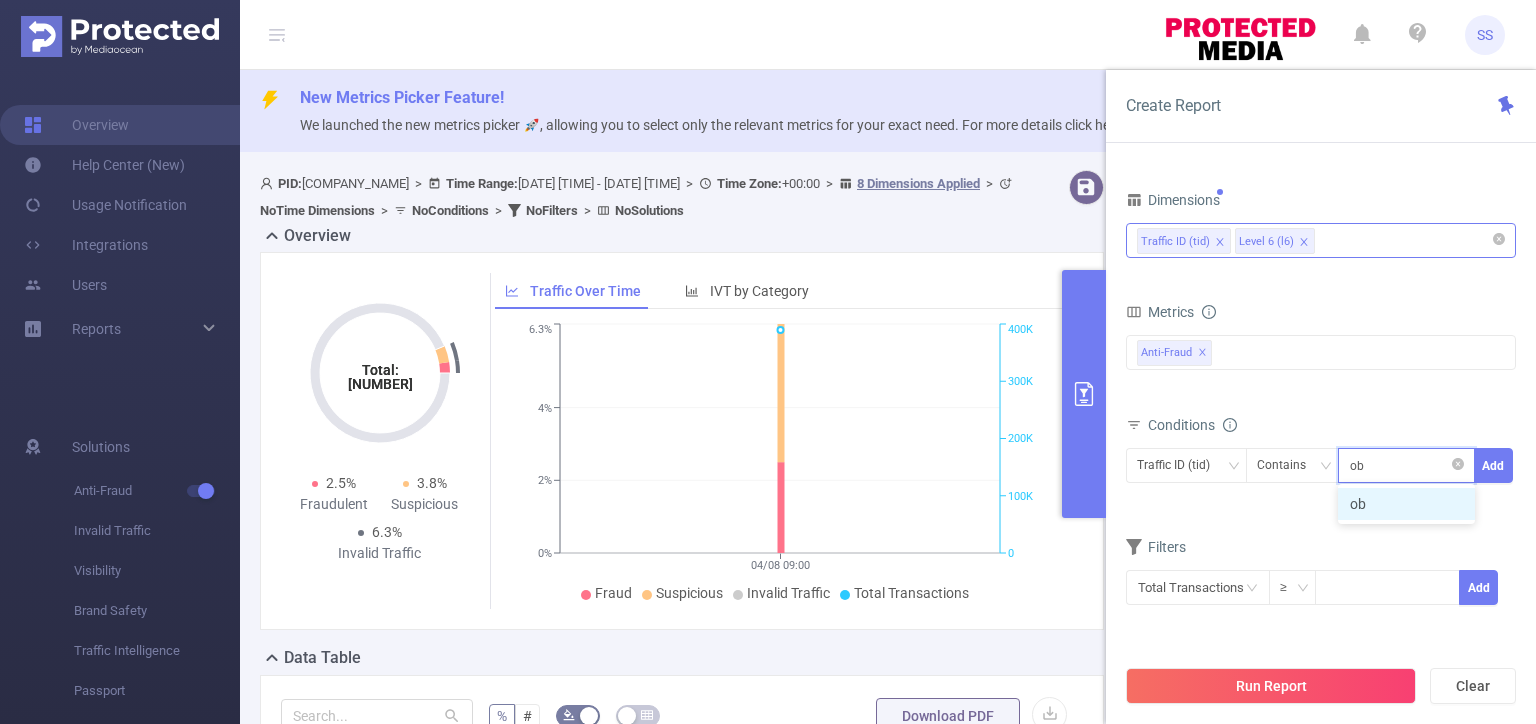 type on "o" 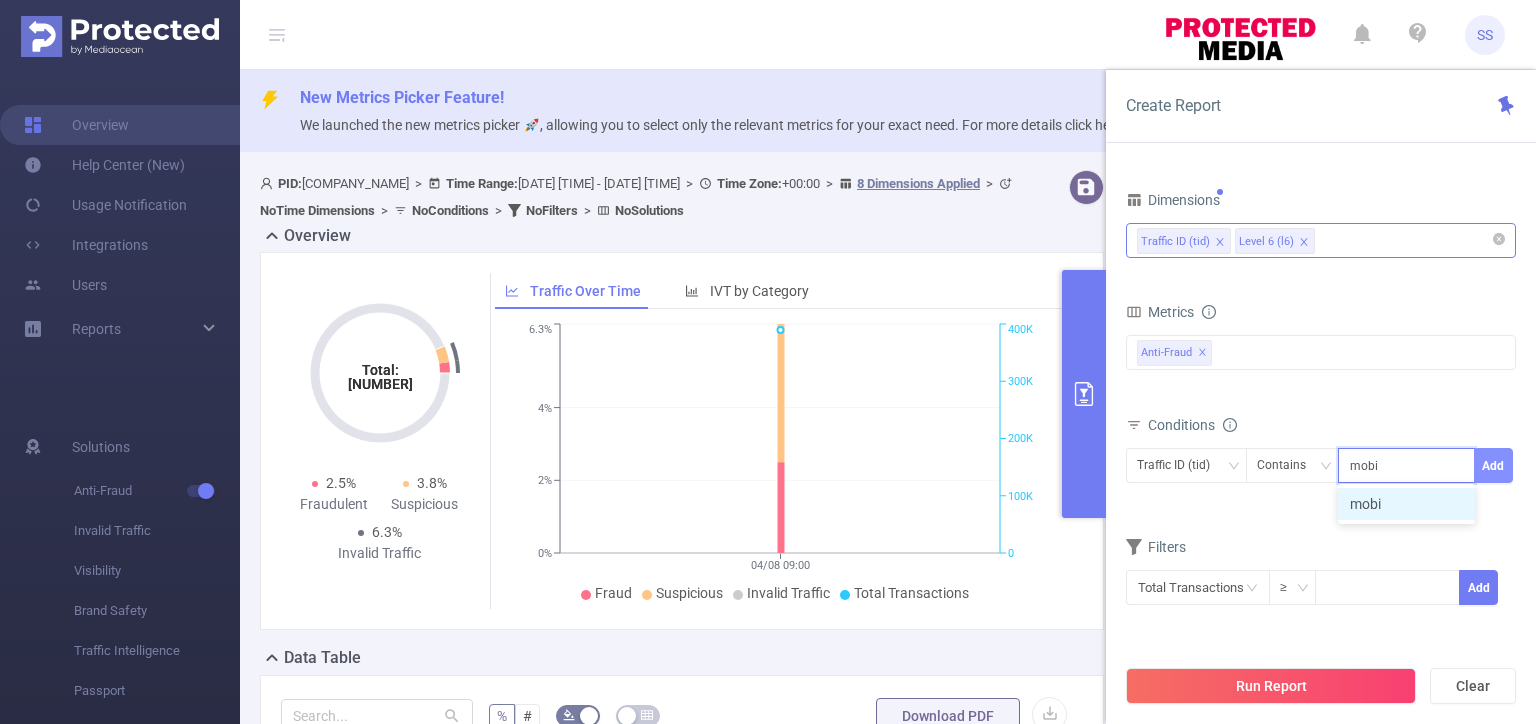 type on "mobi" 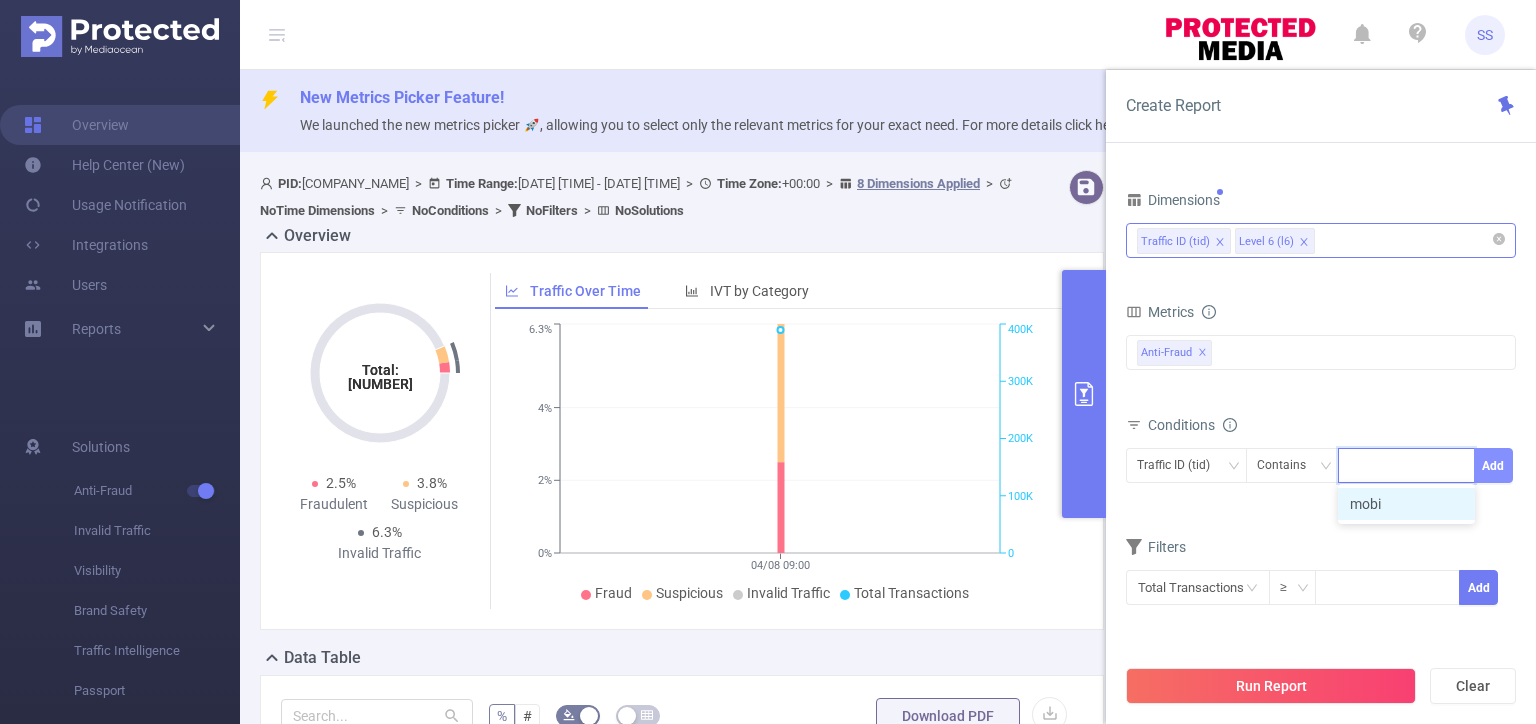 click on "Add" at bounding box center (1493, 465) 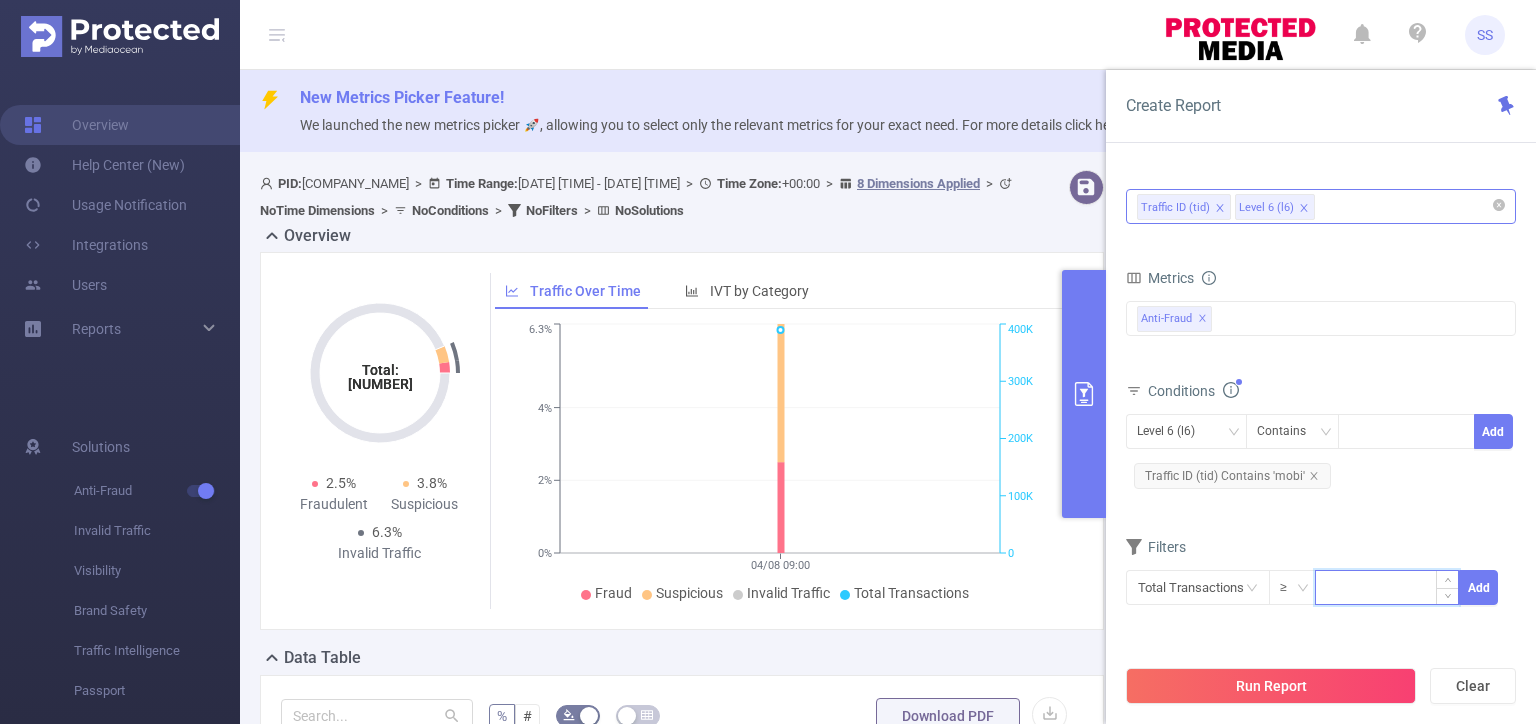 click at bounding box center (1387, 586) 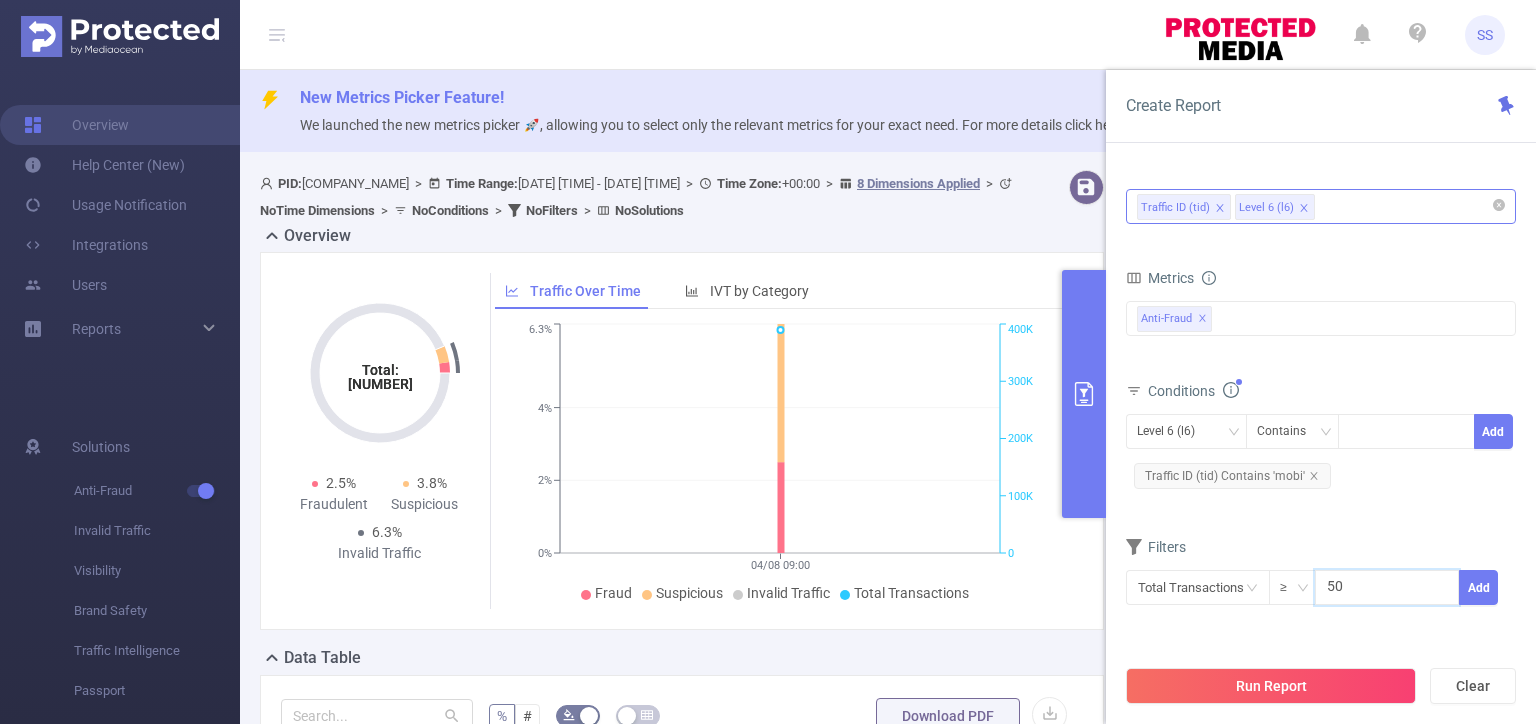 type on "50" 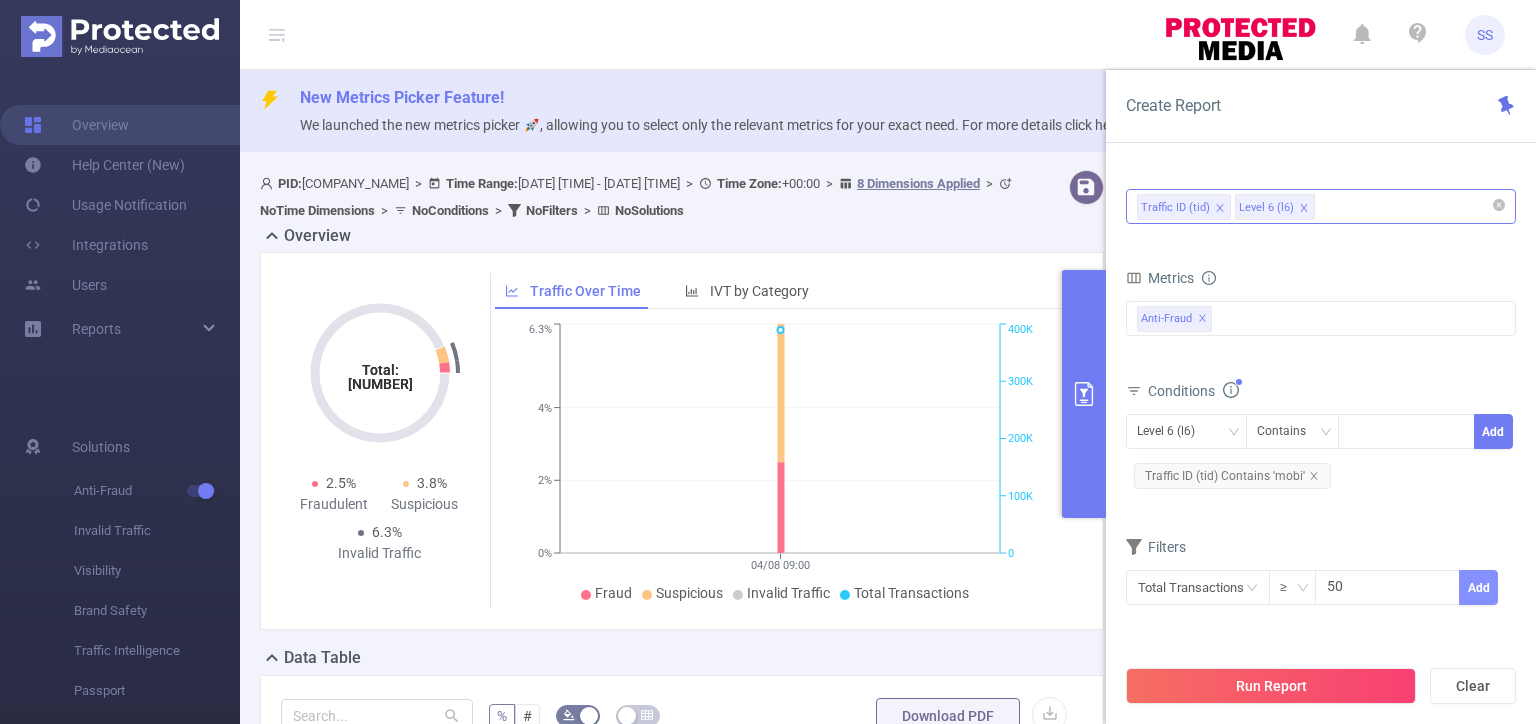 click on "Add" at bounding box center (1478, 587) 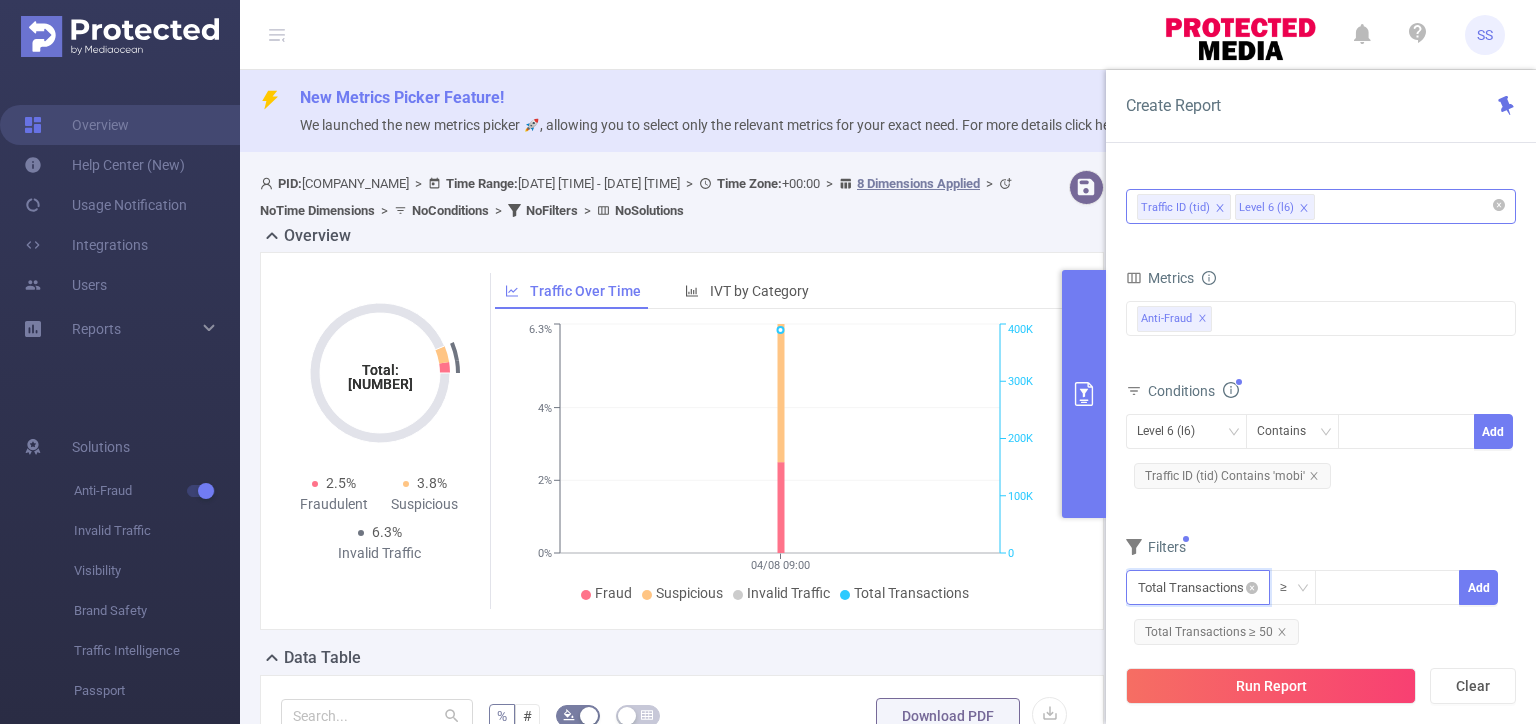click at bounding box center (1198, 587) 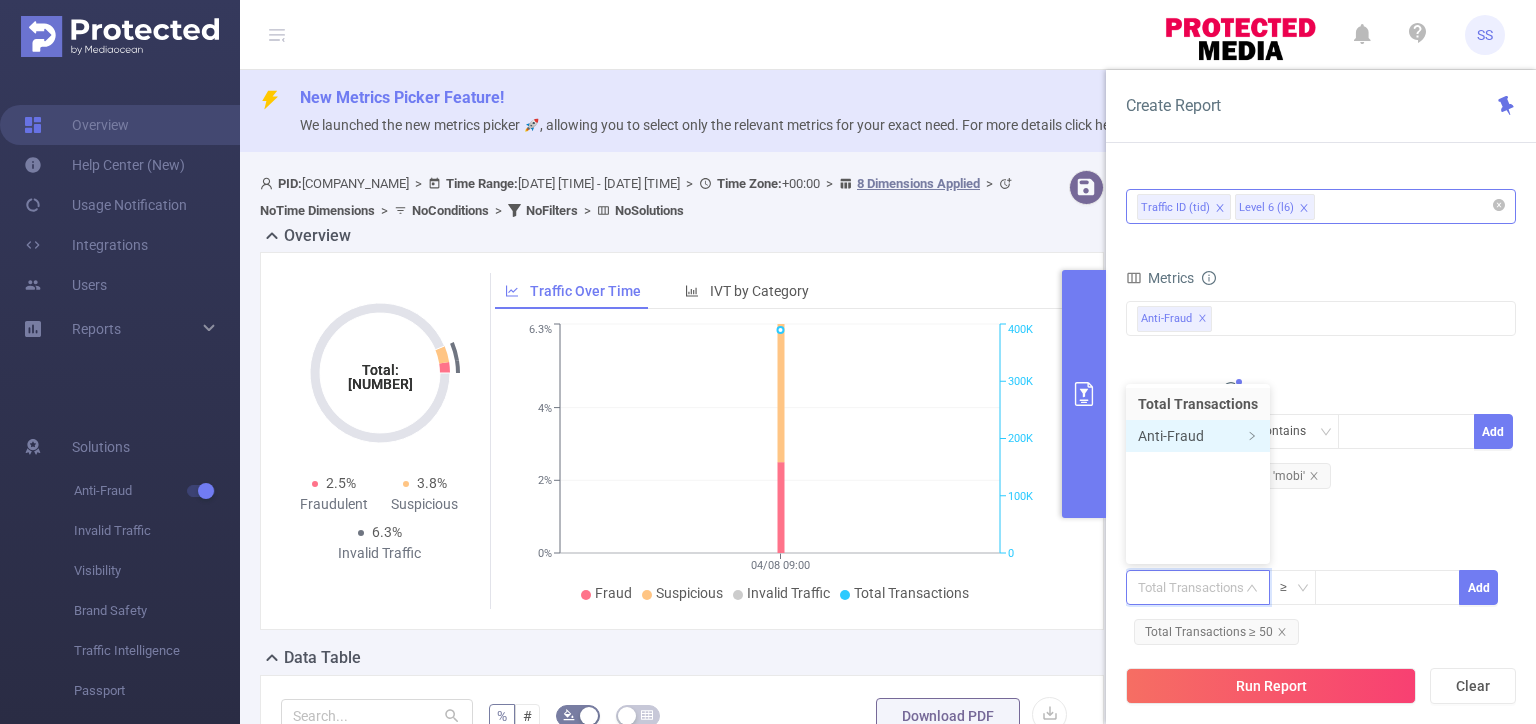 click on "Anti-Fraud" at bounding box center [1198, 436] 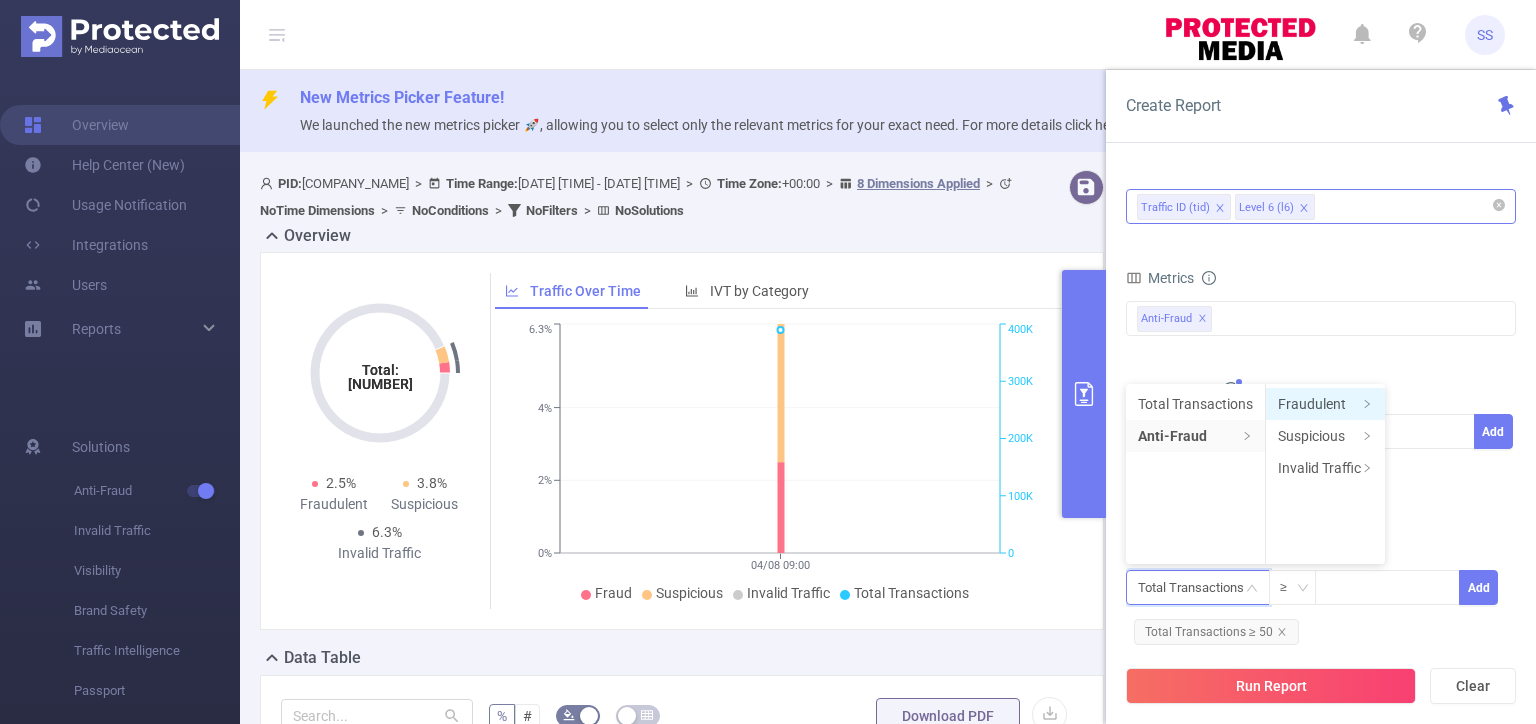 click on "Fraudulent" at bounding box center (1325, 404) 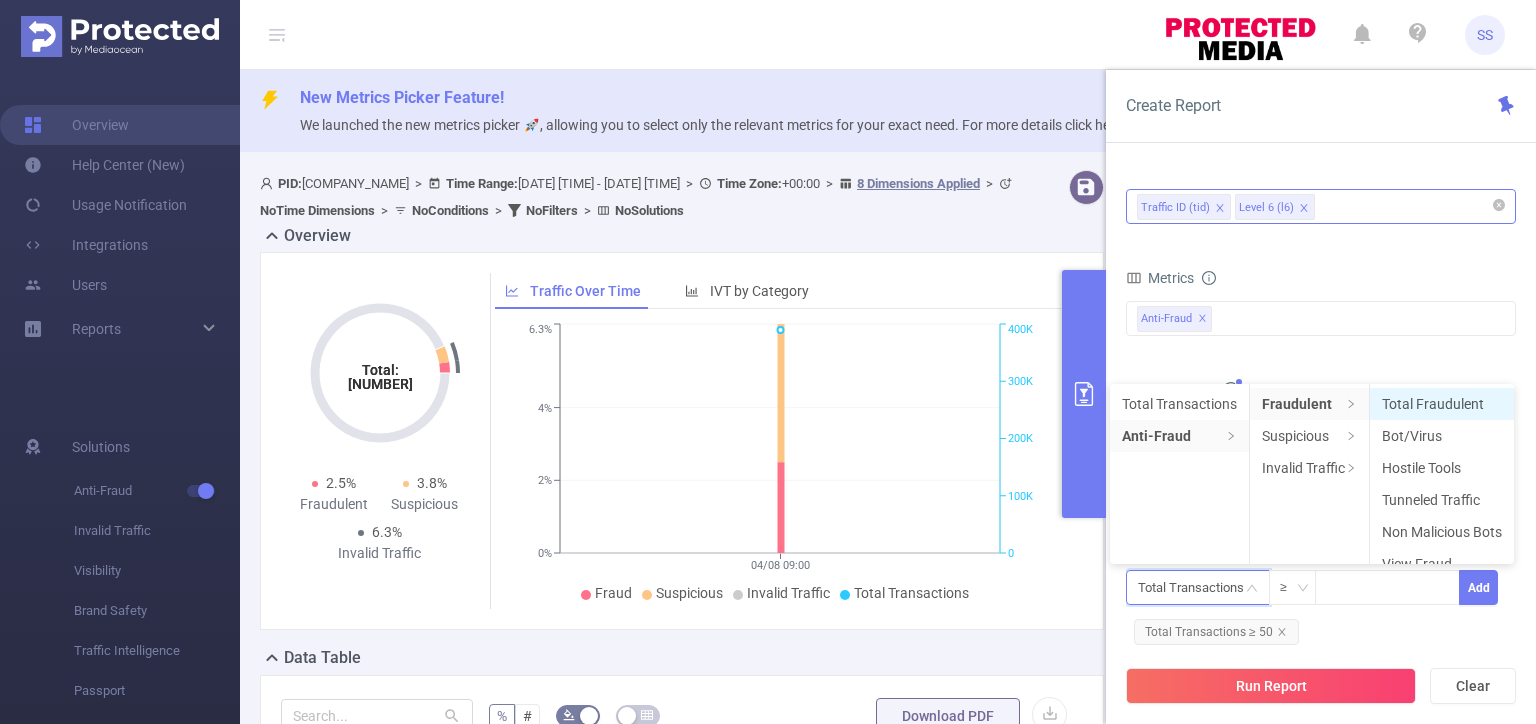 click on "Total Fraudulent" at bounding box center (1442, 404) 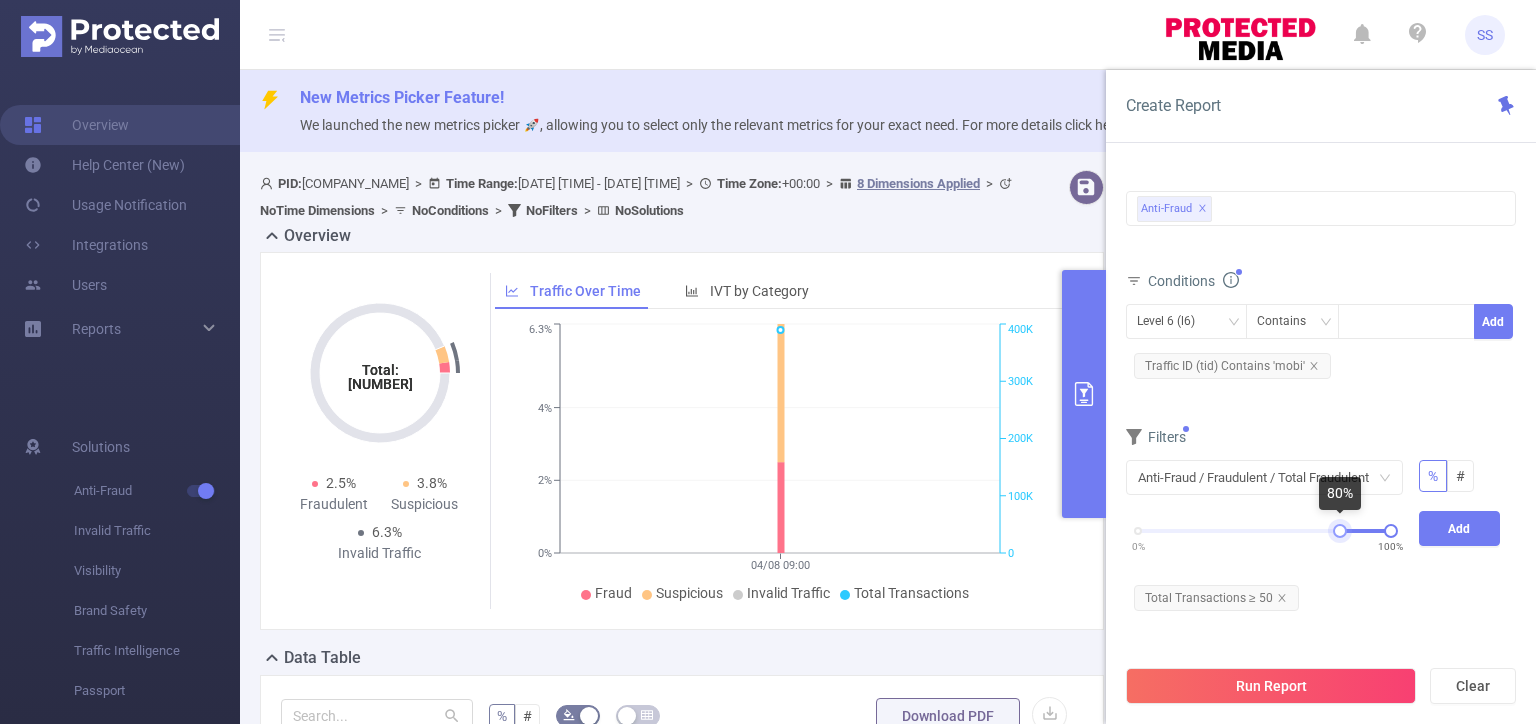 drag, startPoint x: 1132, startPoint y: 526, endPoint x: 1334, endPoint y: 532, distance: 202.0891 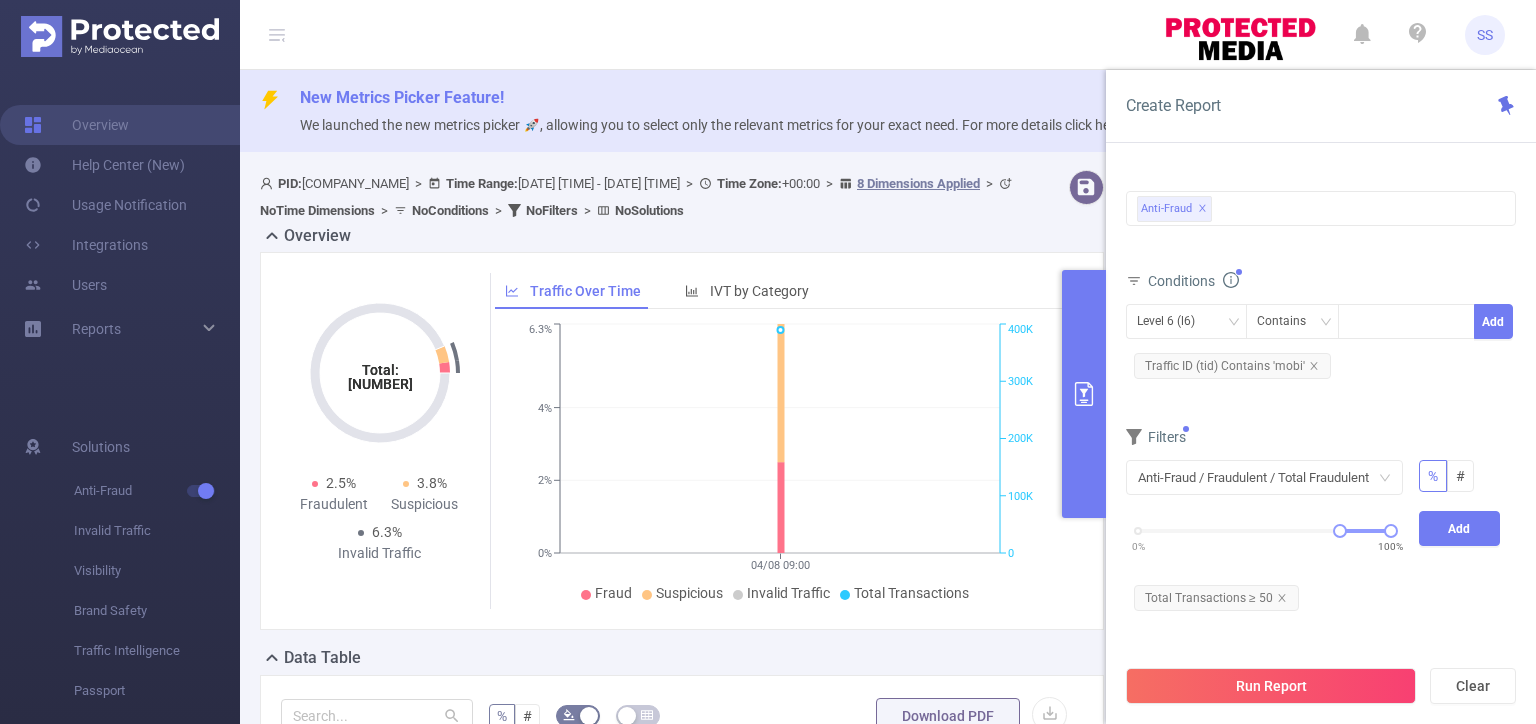 drag, startPoint x: 1477, startPoint y: 528, endPoint x: 1464, endPoint y: 528, distance: 13 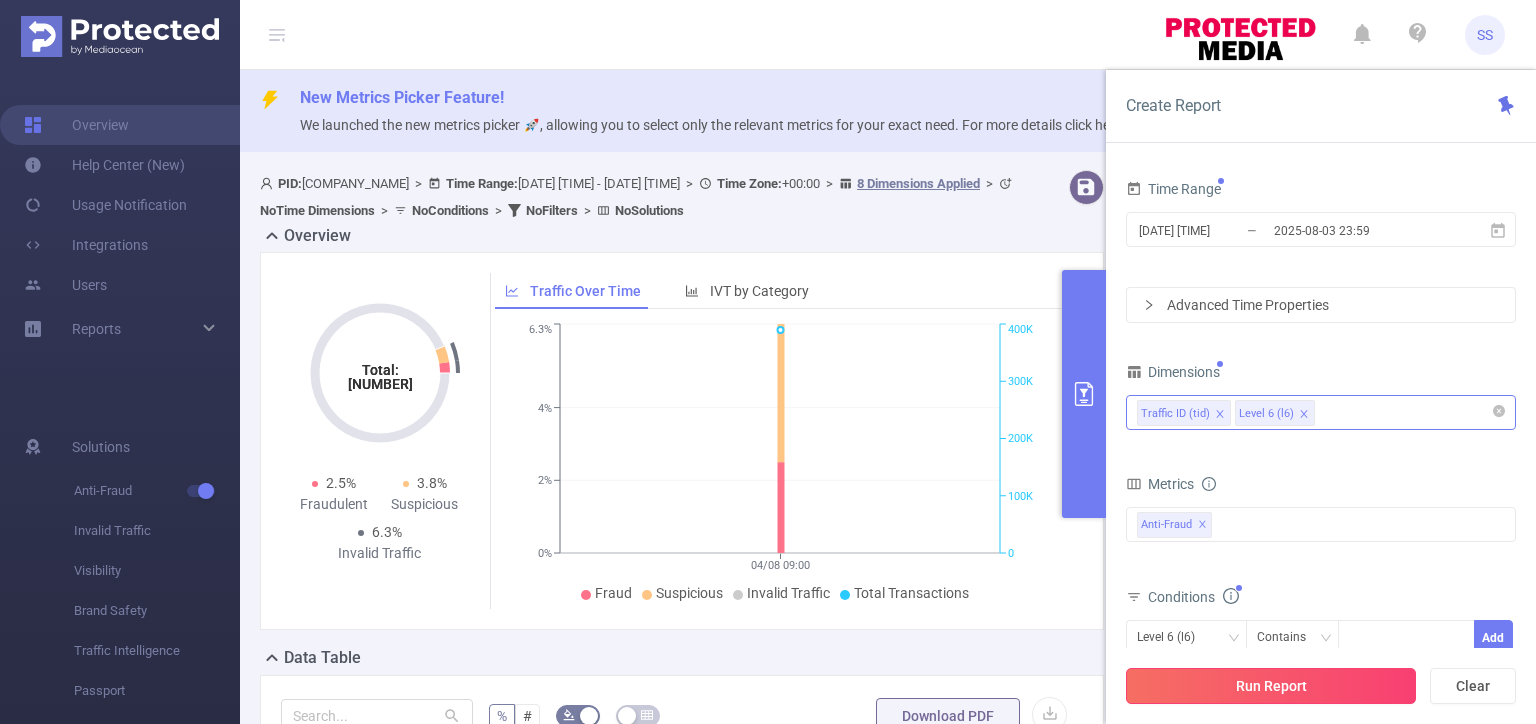 click on "Run Report" at bounding box center (1271, 686) 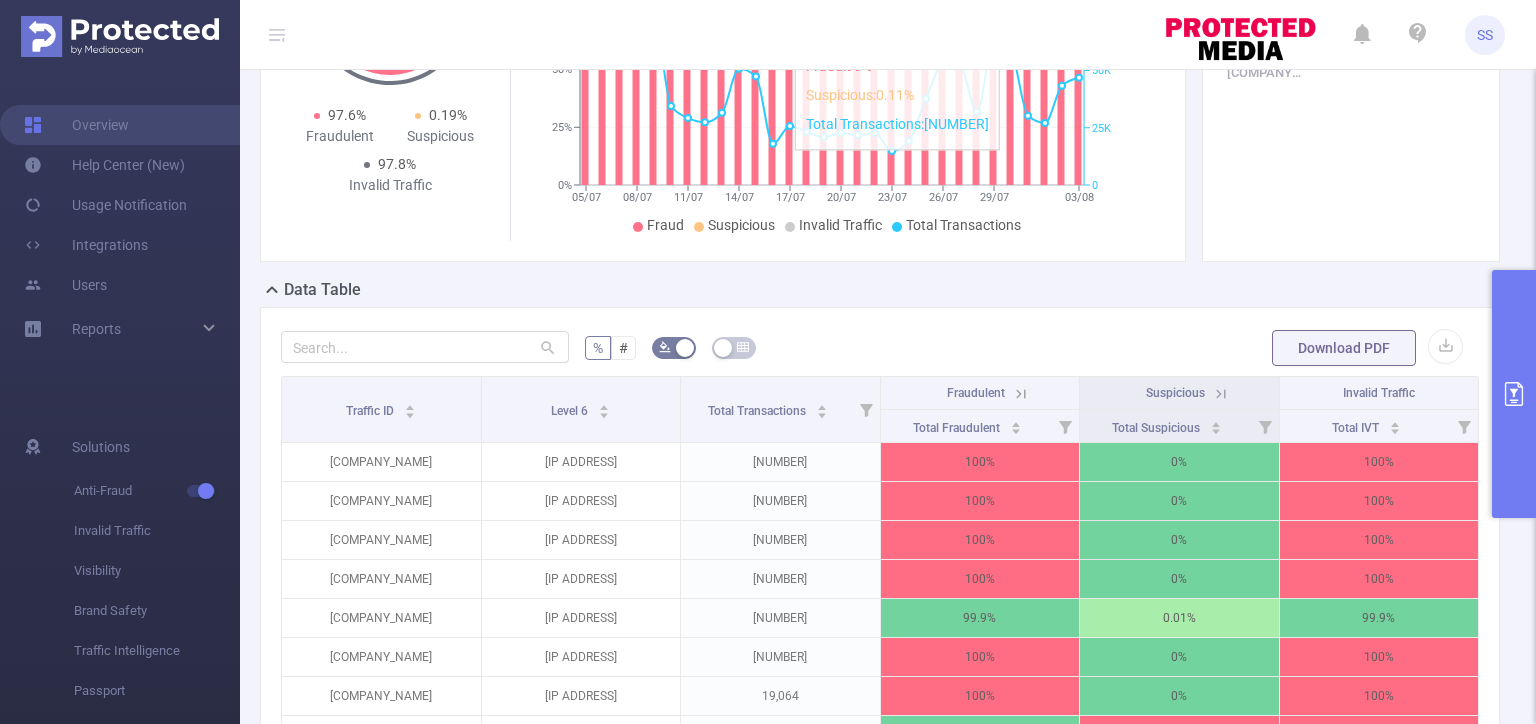 scroll, scrollTop: 600, scrollLeft: 0, axis: vertical 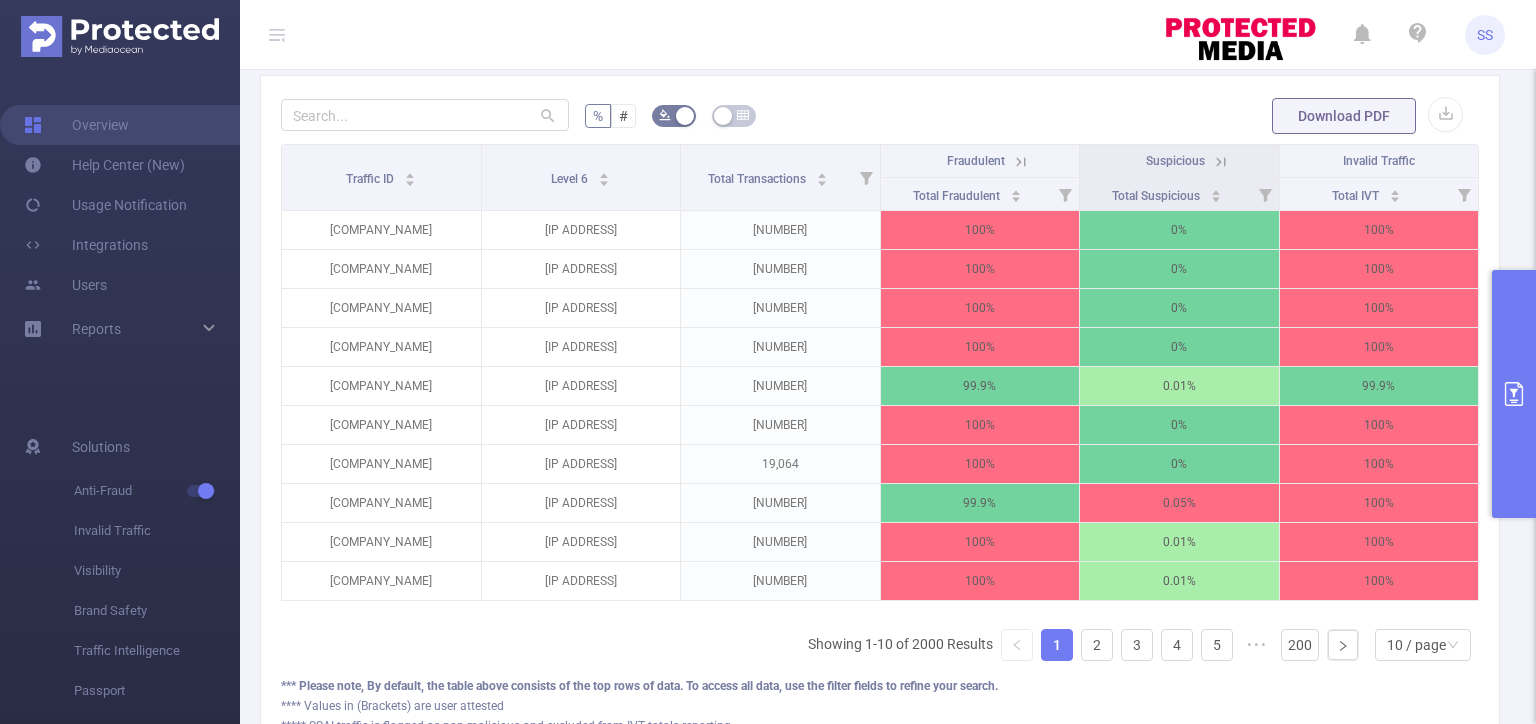 click on "% # Download PDF" at bounding box center (880, 116) 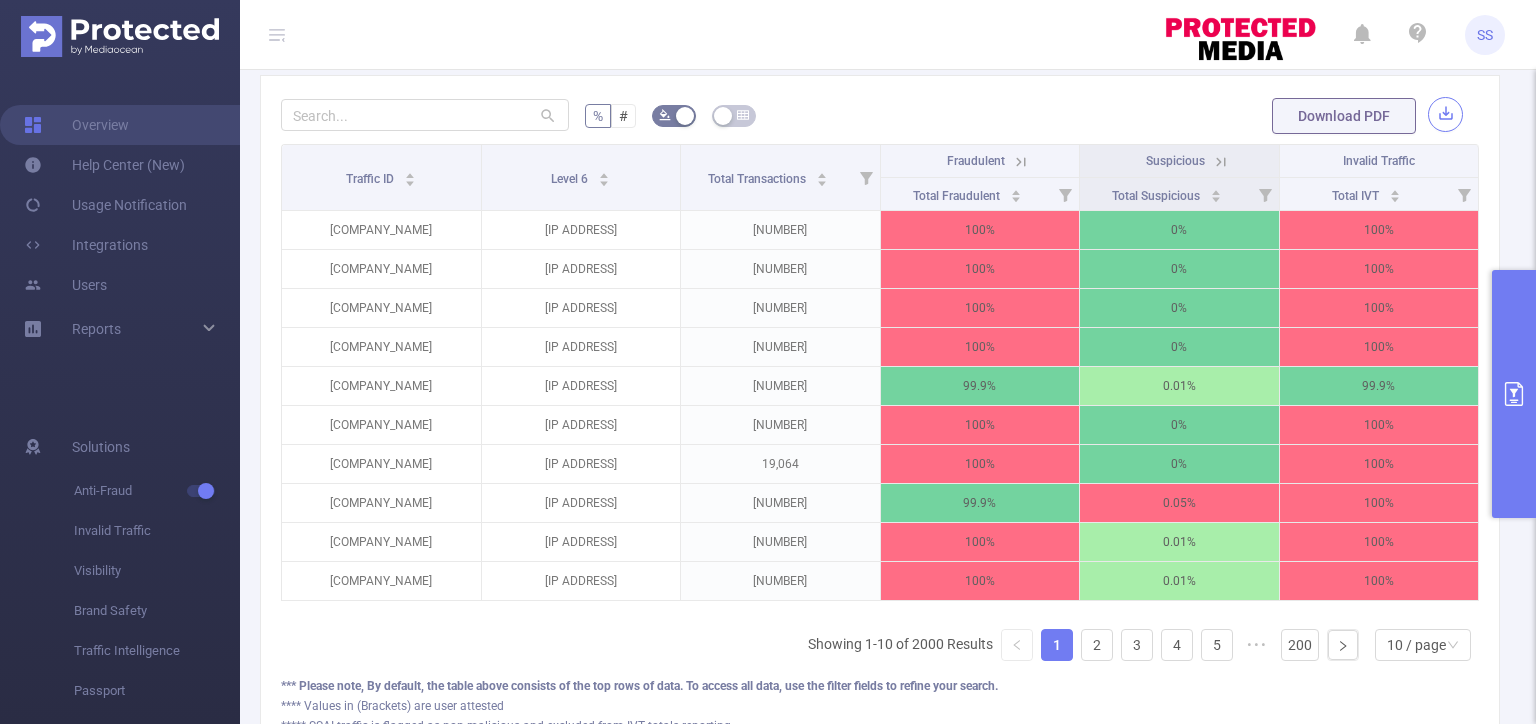 click at bounding box center [1445, 114] 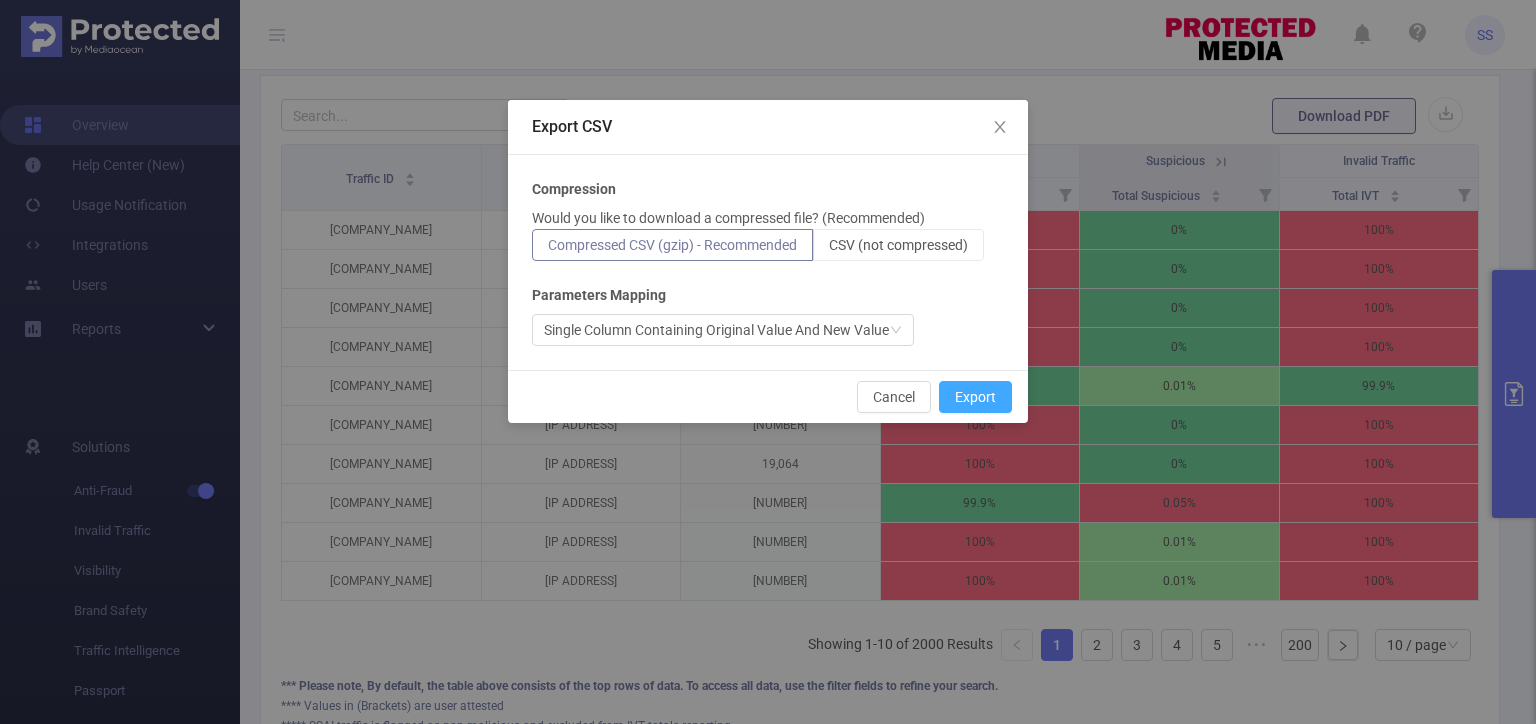 click on "Export" at bounding box center [975, 397] 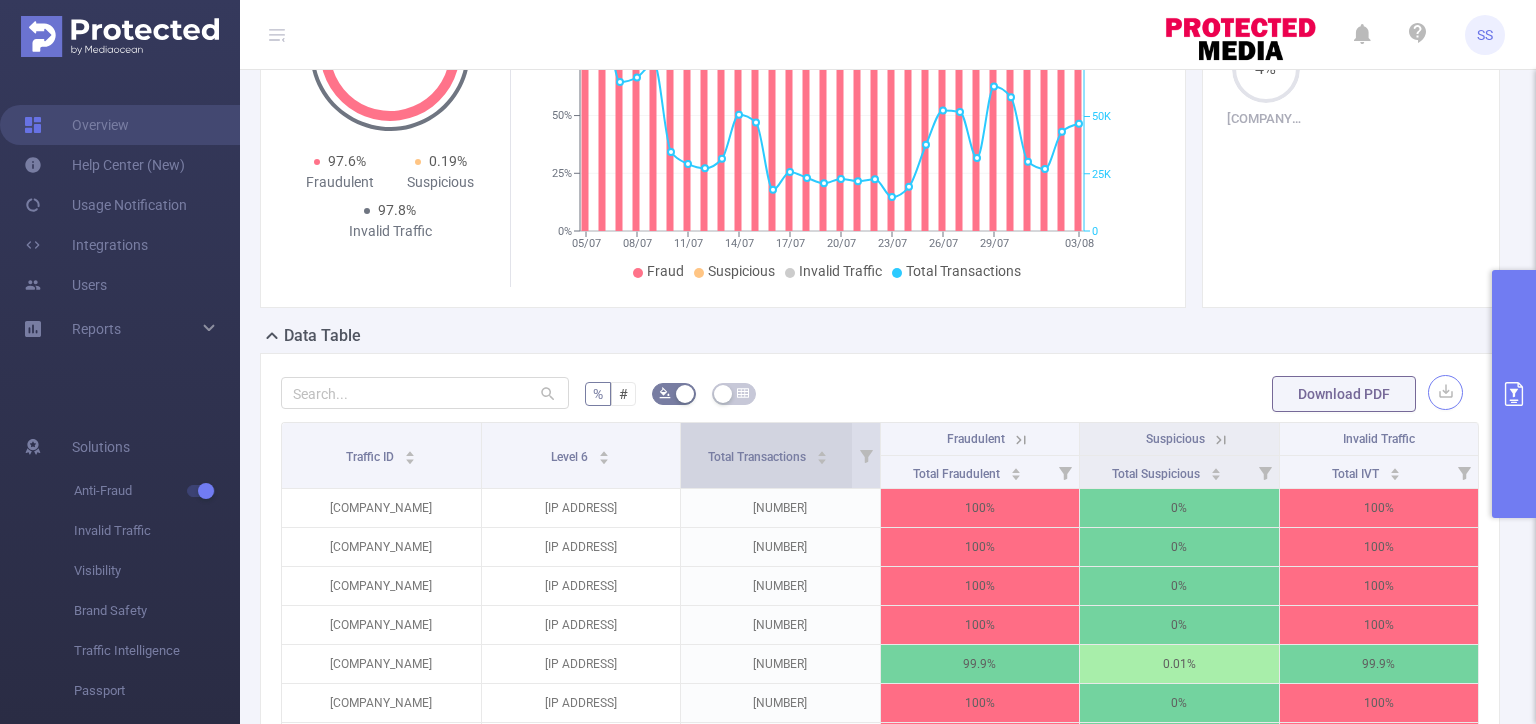 scroll, scrollTop: 0, scrollLeft: 0, axis: both 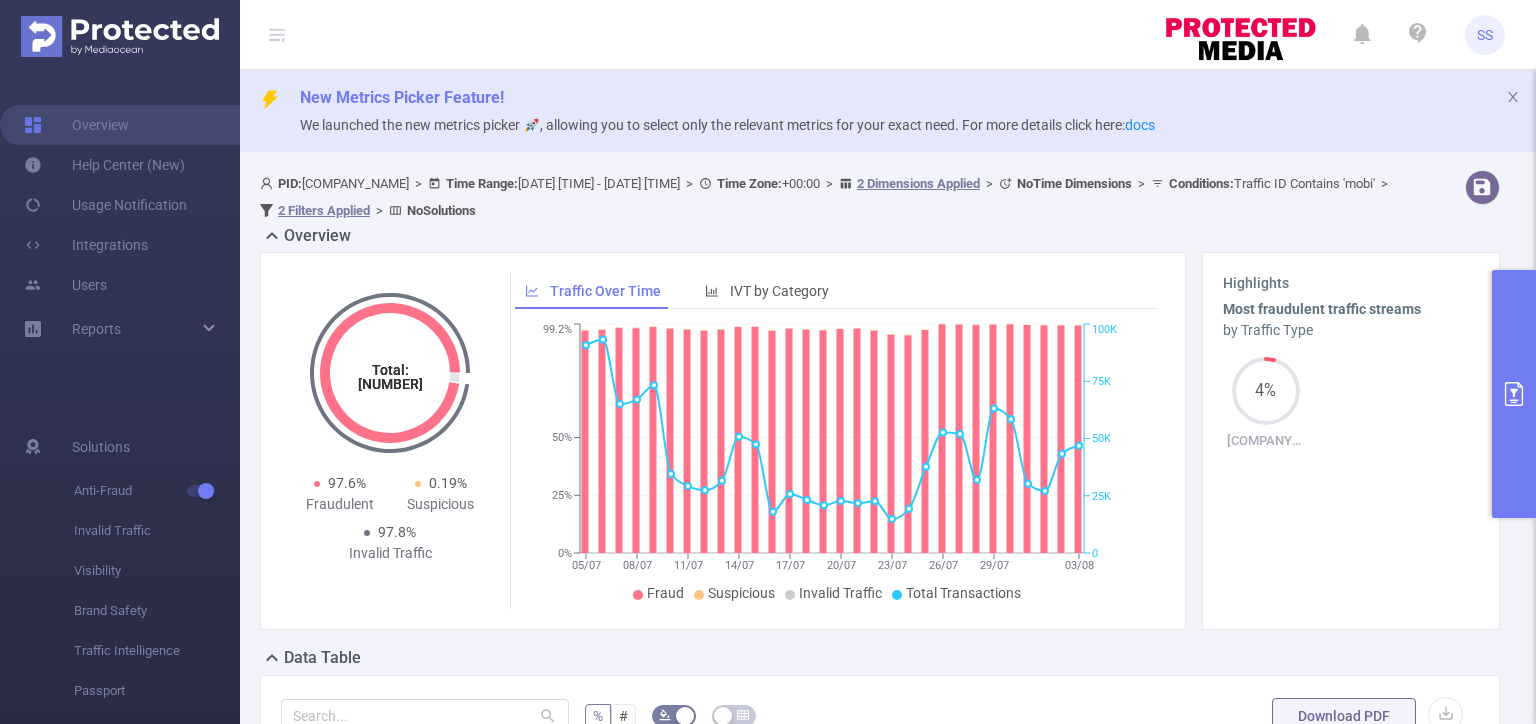 click on "Conditions :  Traffic ID Contains 'mobi'" at bounding box center (1272, 183) 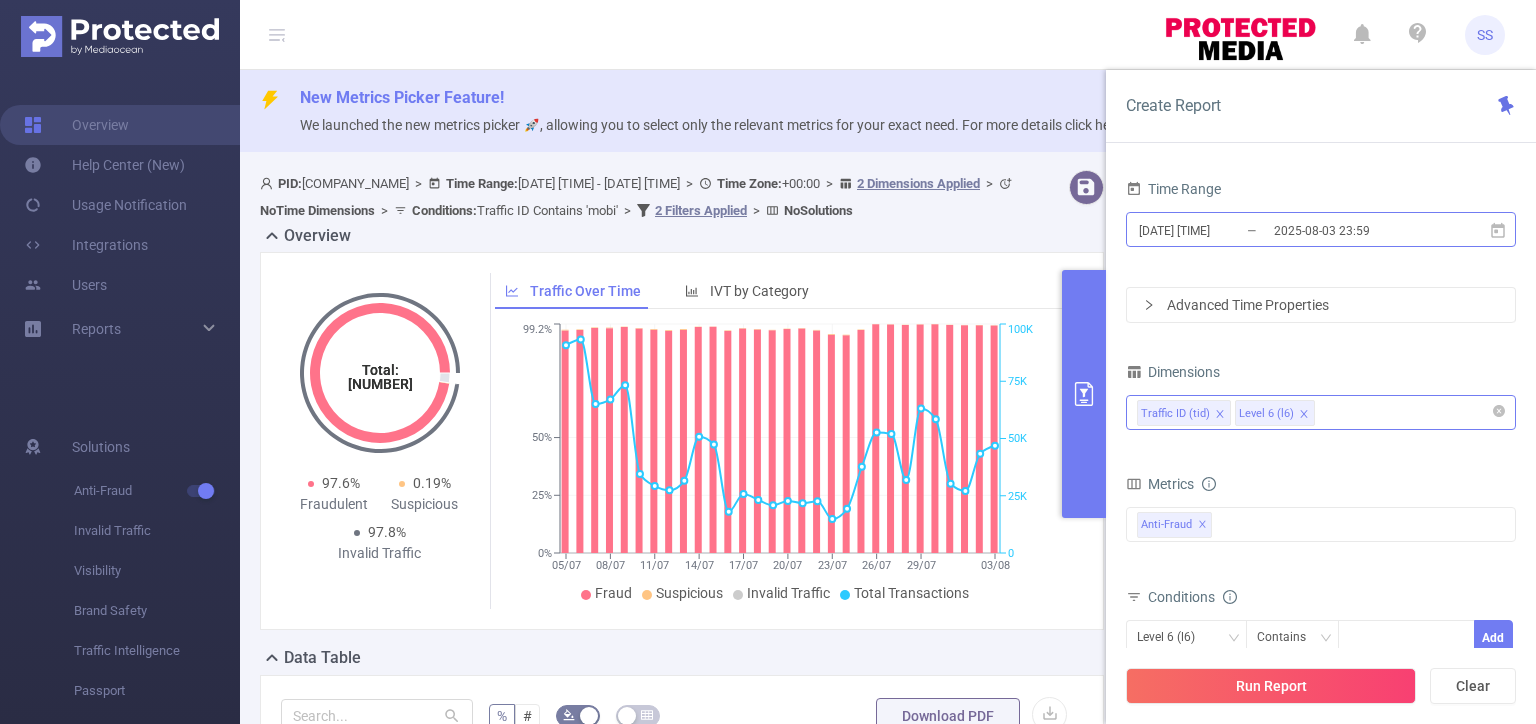 click on "[DATE] [TIME]" at bounding box center (1218, 230) 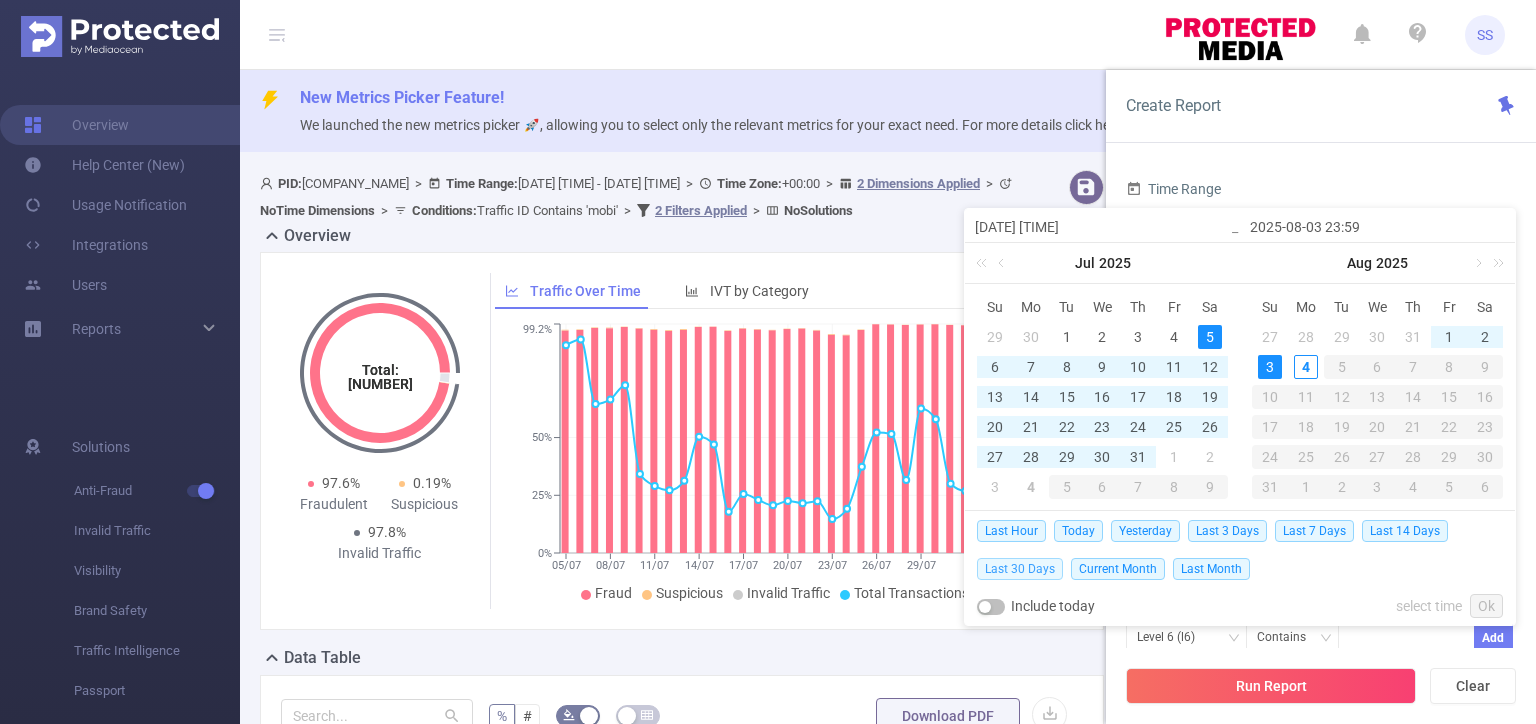 click on "Last 30 Days" at bounding box center (1020, 569) 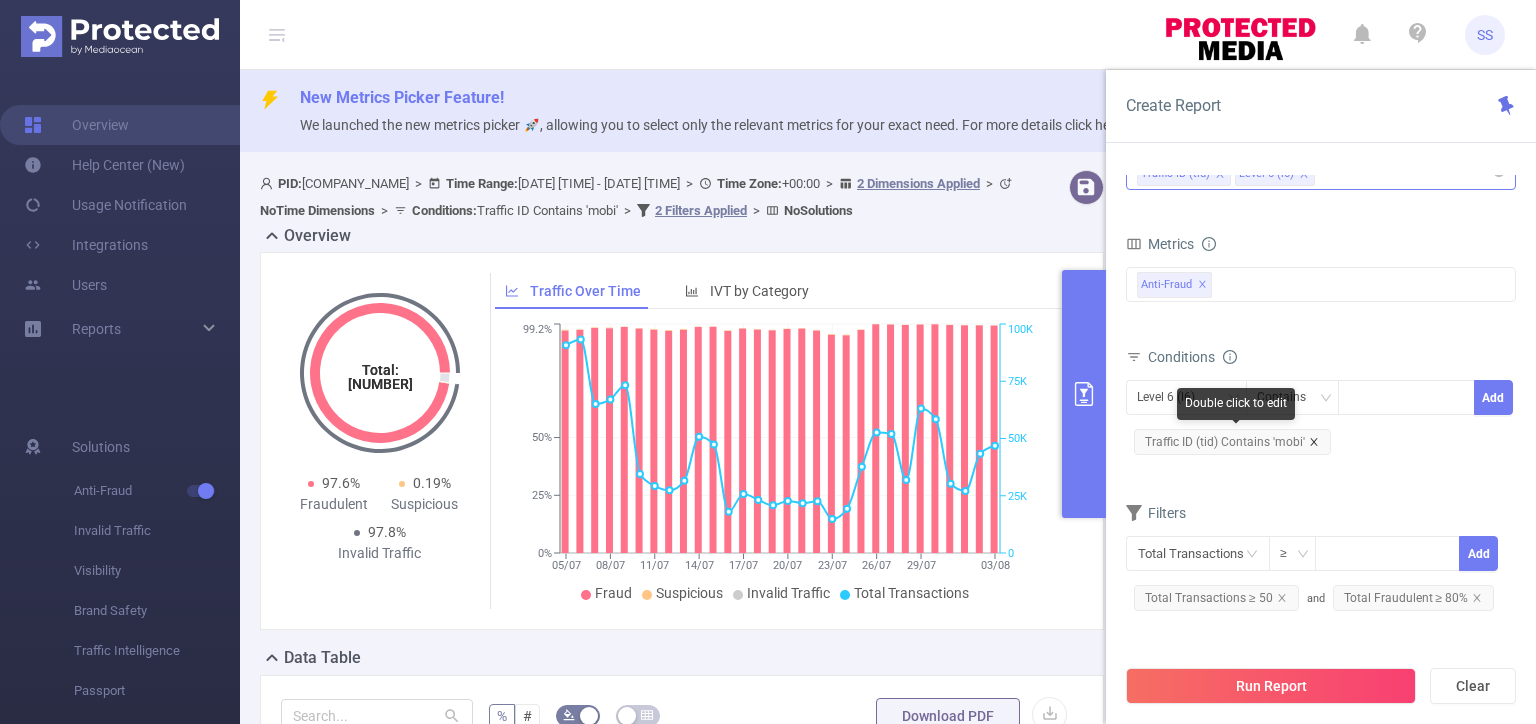 click 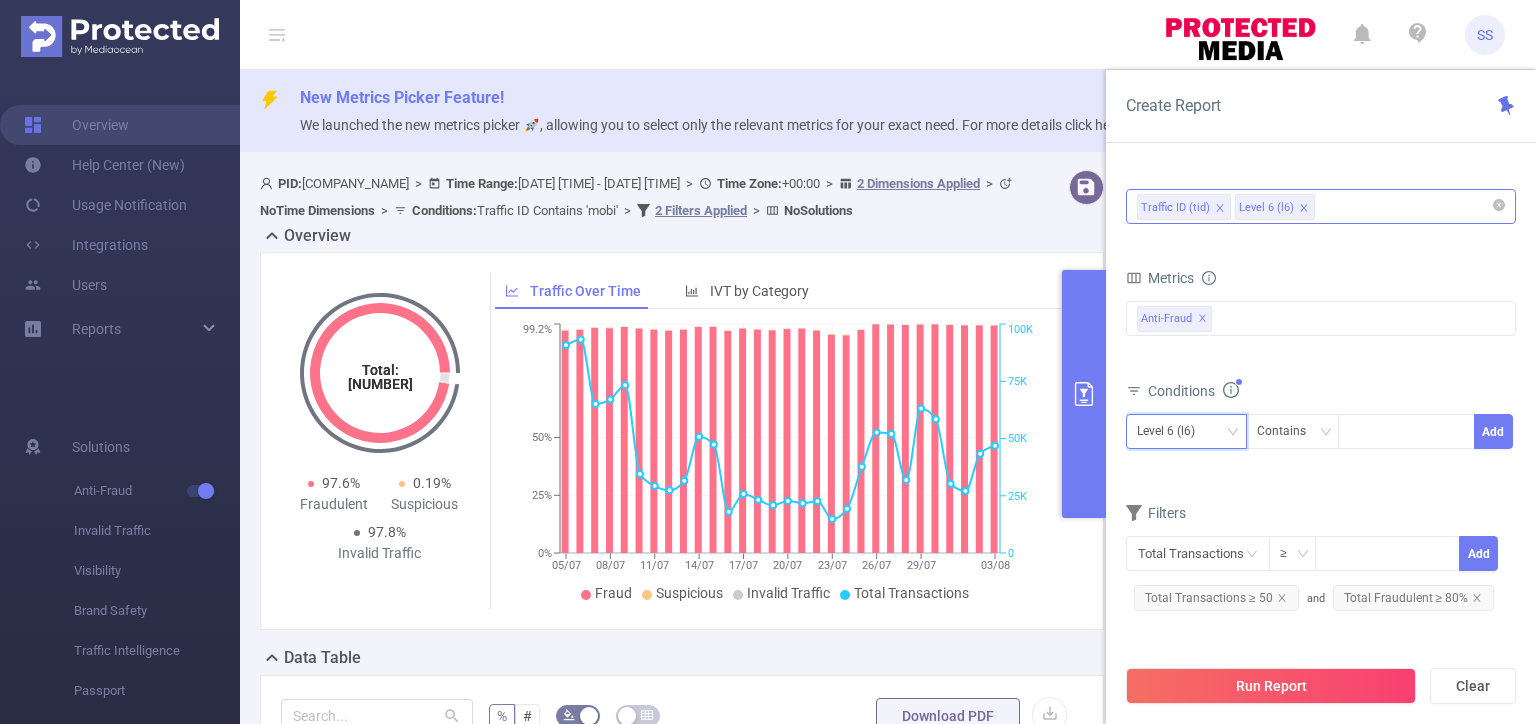 click on "Level 6 (l6)" at bounding box center (1173, 431) 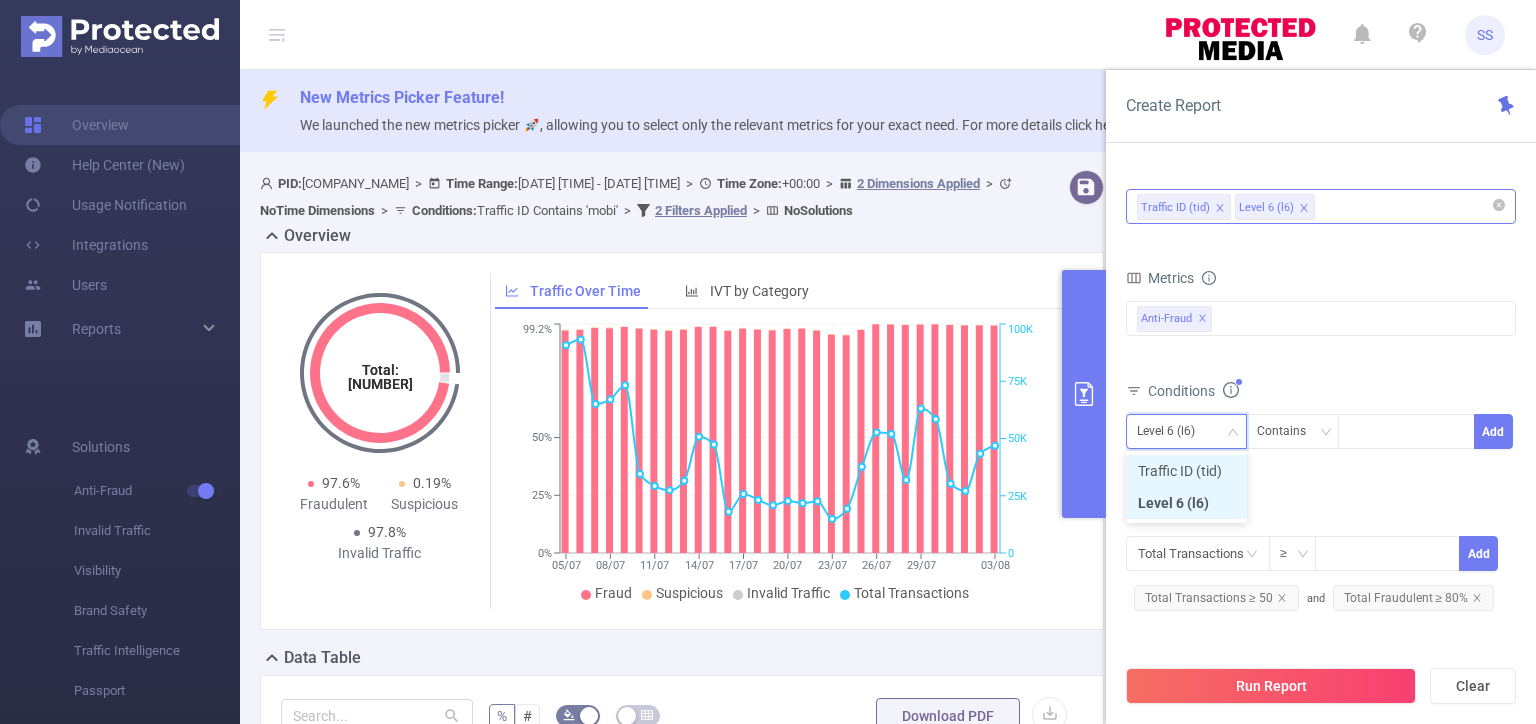 click on "Traffic ID (tid)" at bounding box center (1186, 471) 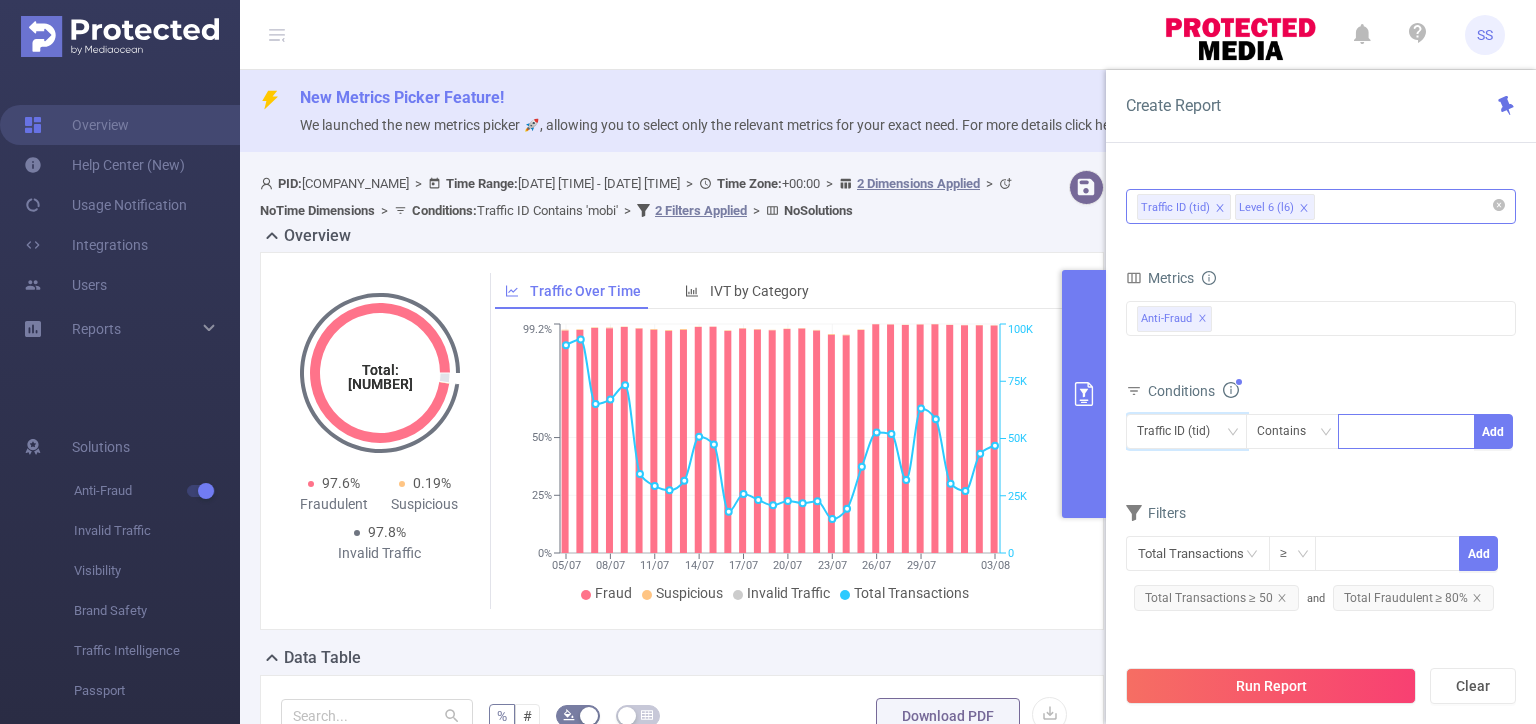 click at bounding box center (1406, 431) 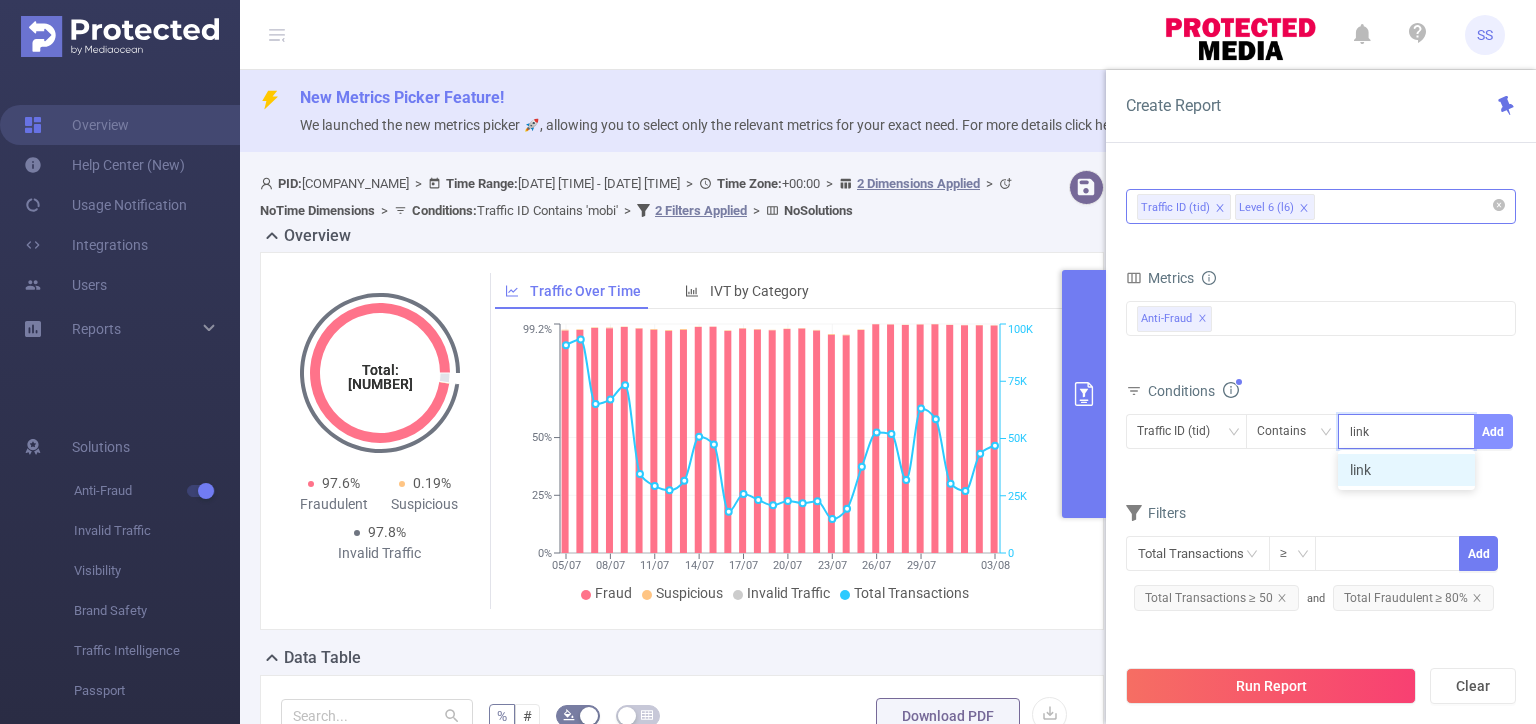 type on "link" 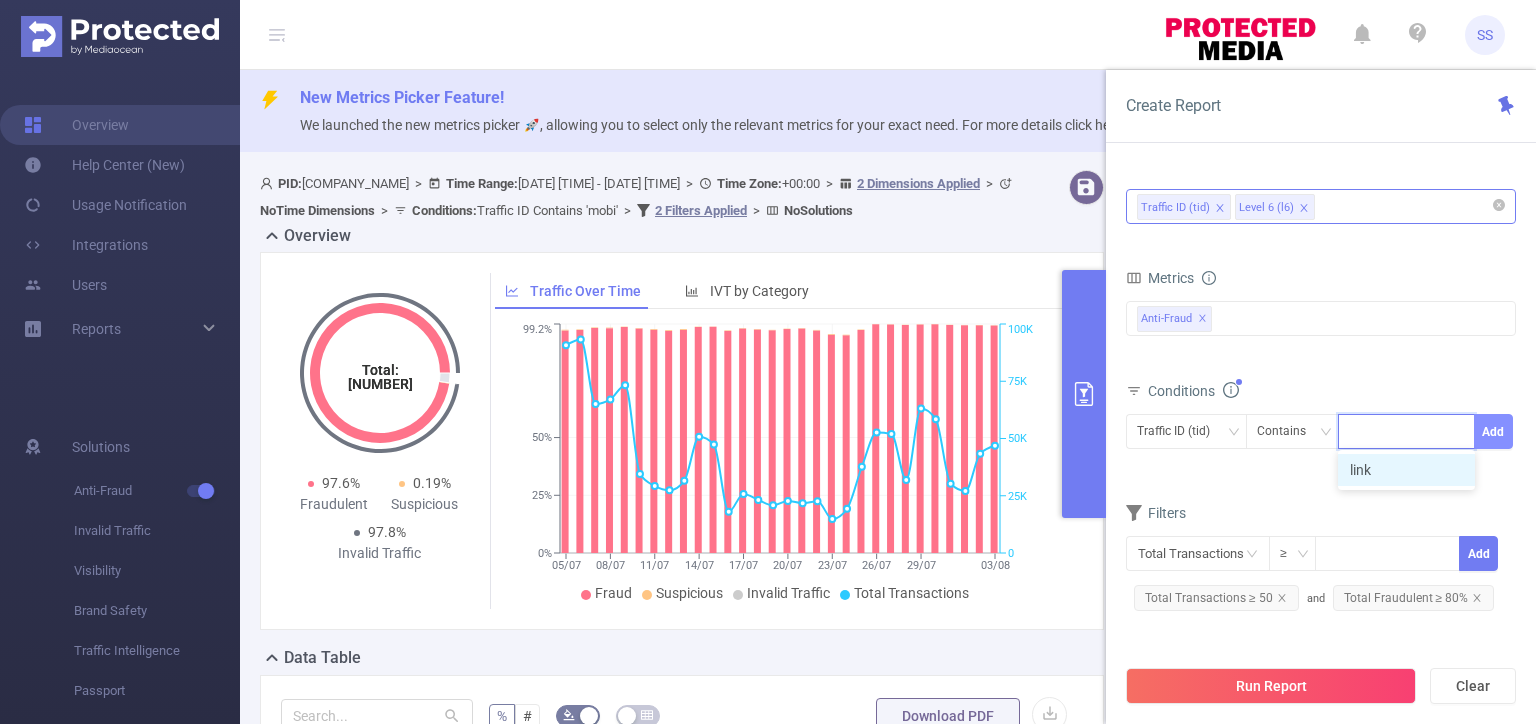 click on "Add" at bounding box center [1493, 431] 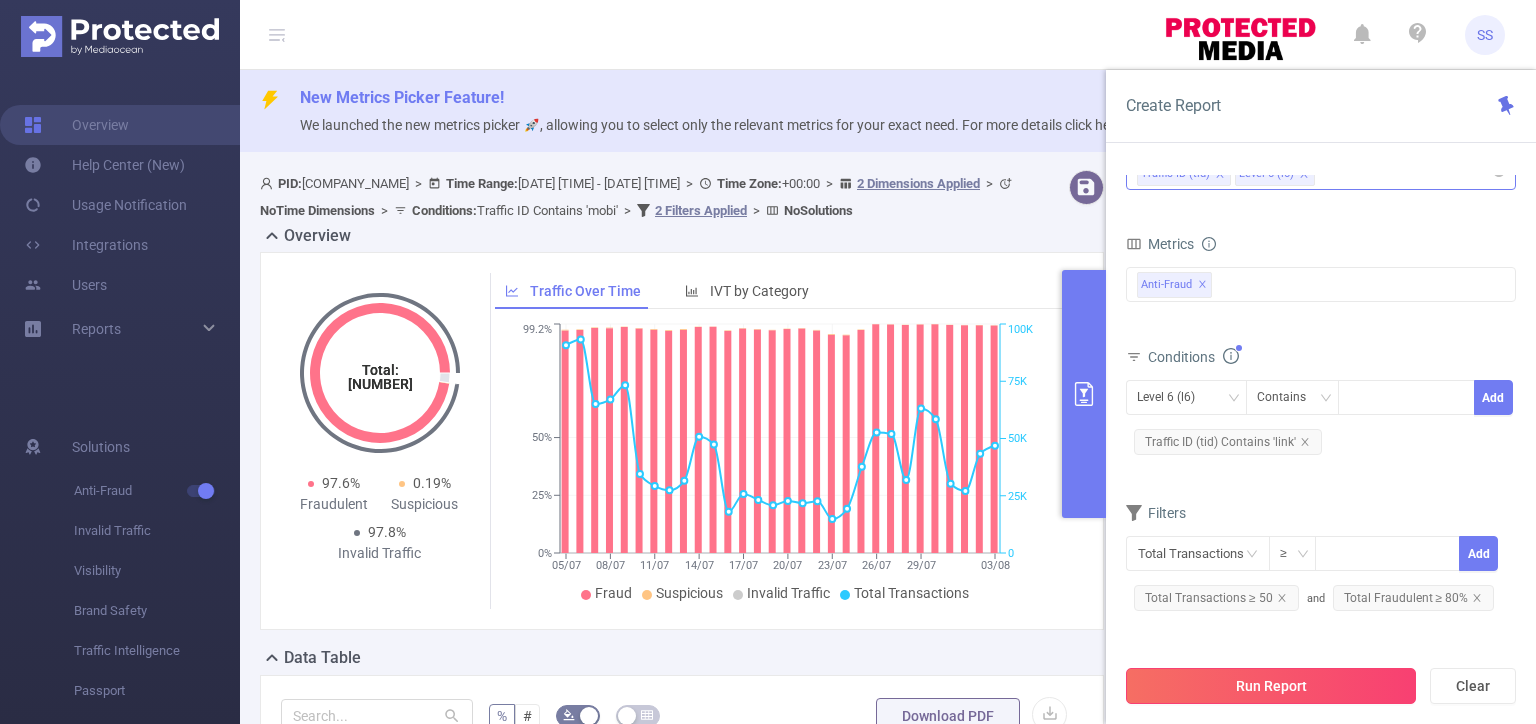 click on "Run Report" at bounding box center [1271, 686] 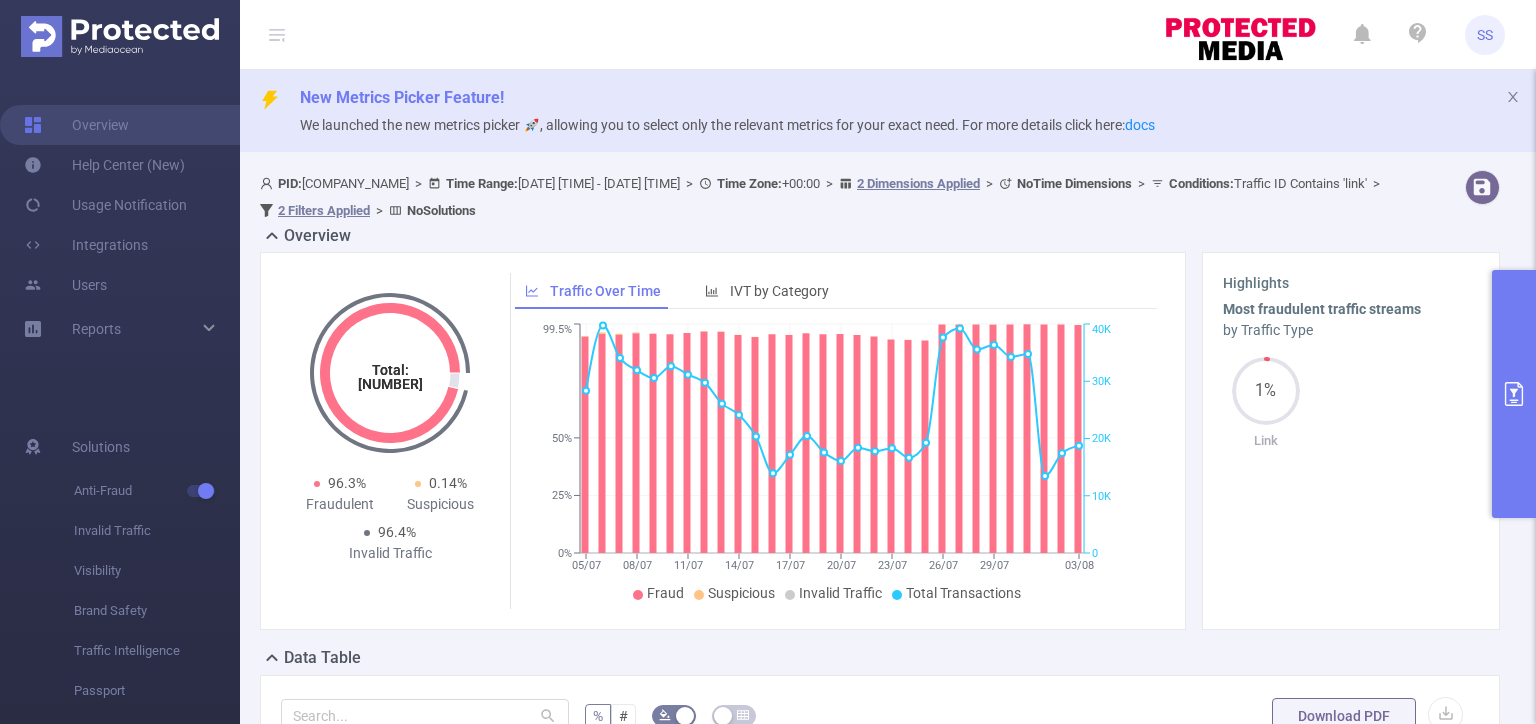 scroll, scrollTop: 400, scrollLeft: 0, axis: vertical 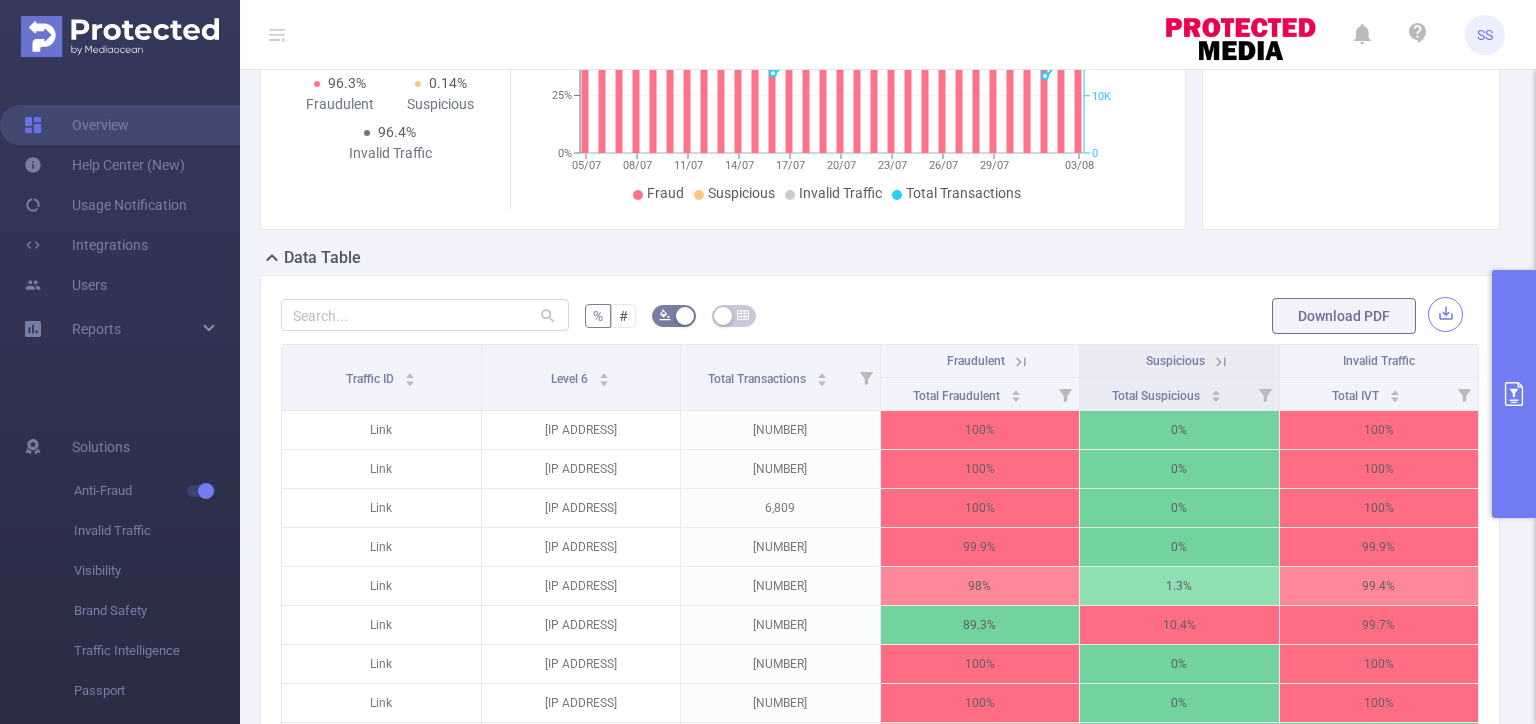 click at bounding box center (1445, 314) 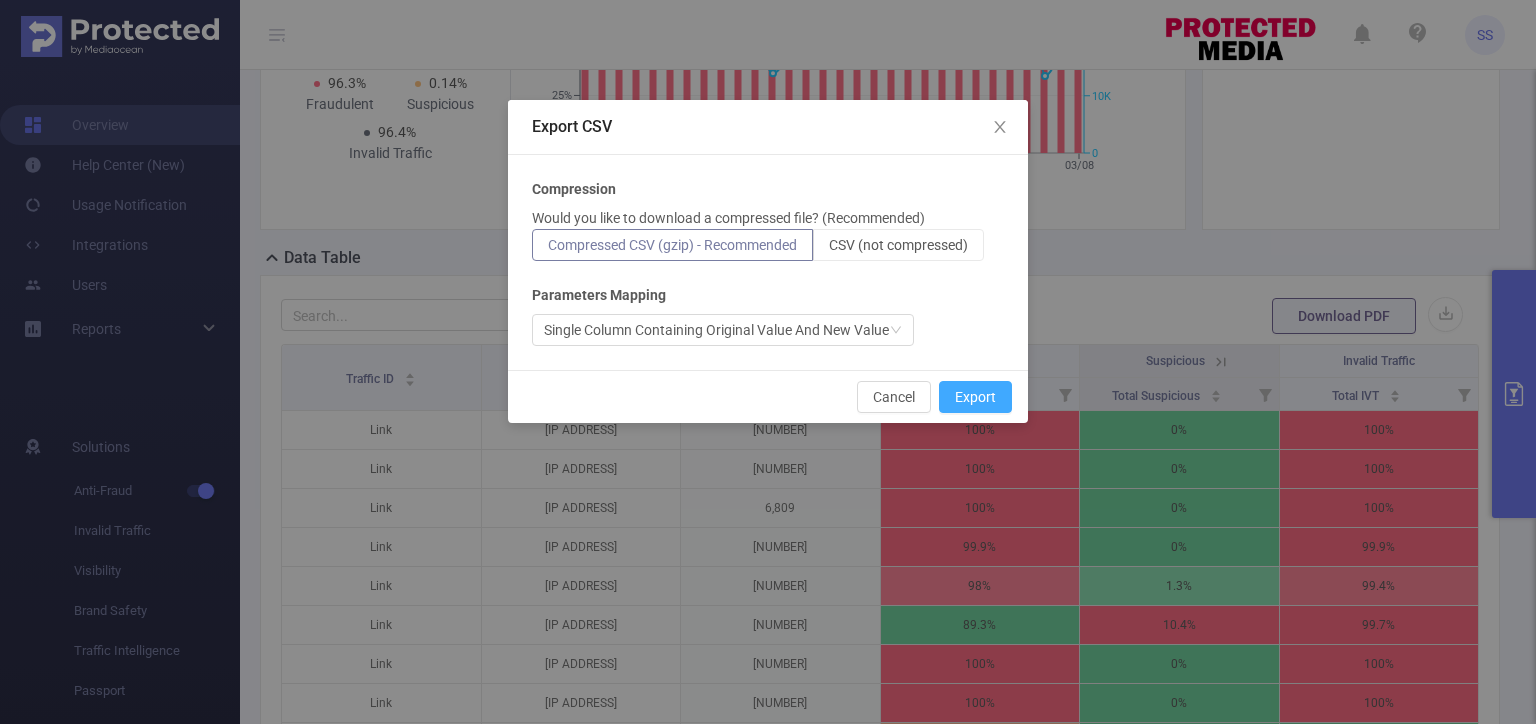click on "Export" at bounding box center (975, 397) 